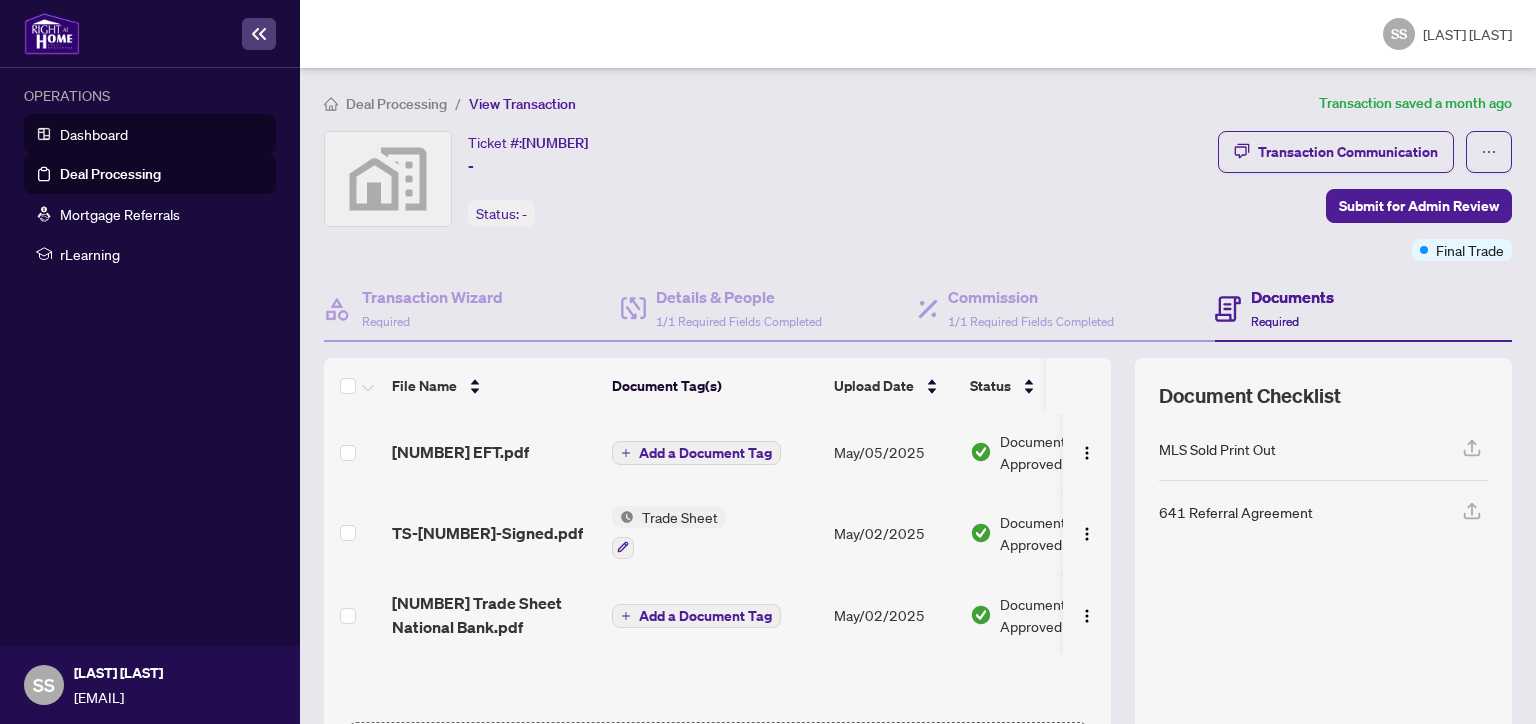 scroll, scrollTop: 0, scrollLeft: 0, axis: both 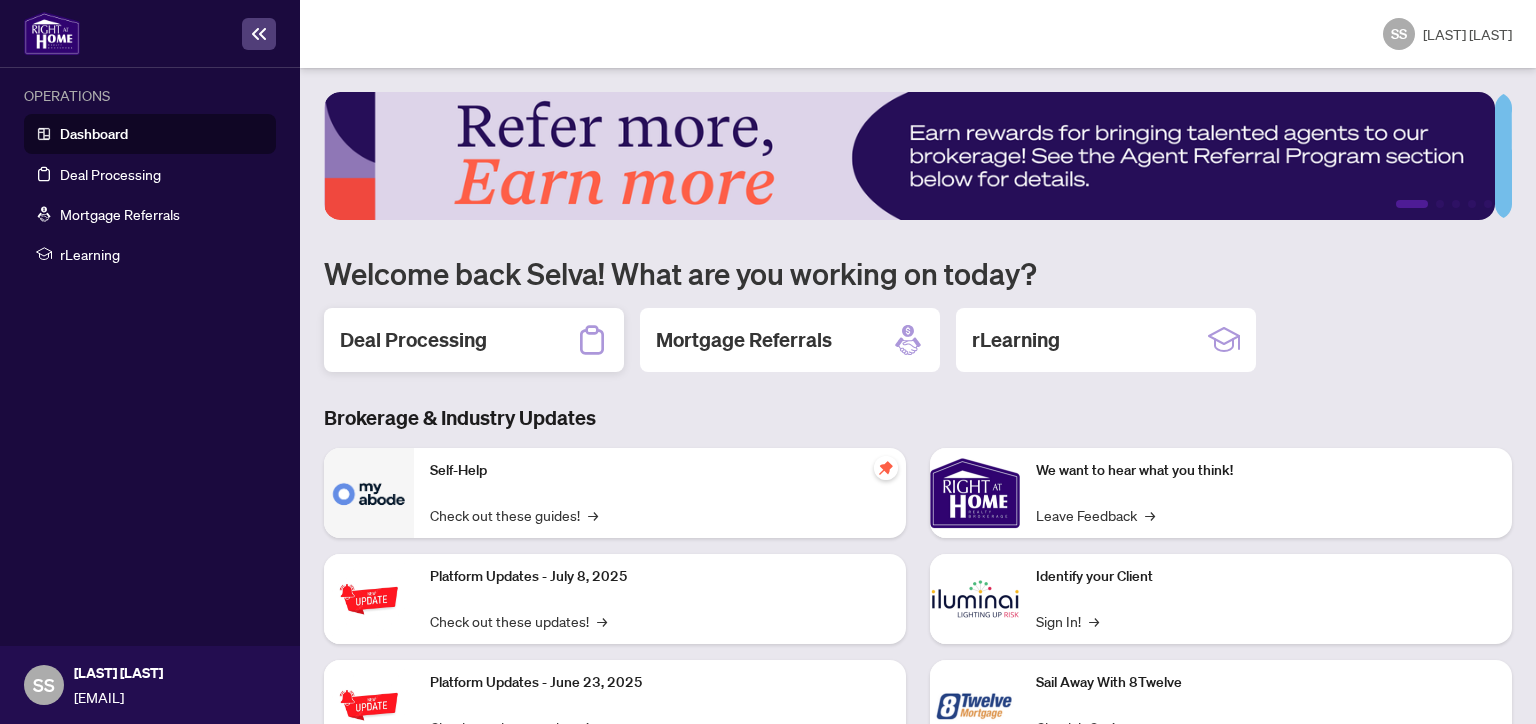 click on "Deal Processing" at bounding box center (413, 340) 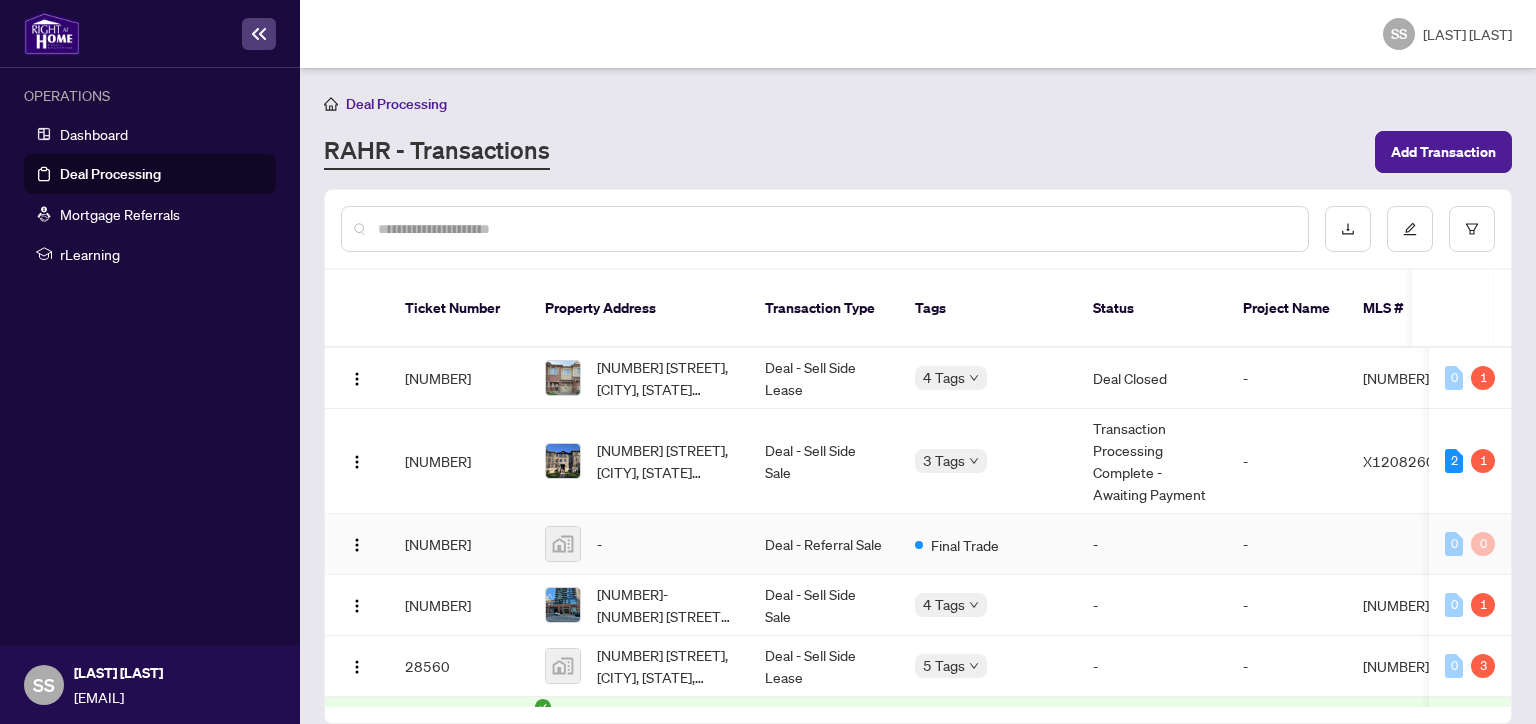 click on "[NUMBER]" at bounding box center (459, 544) 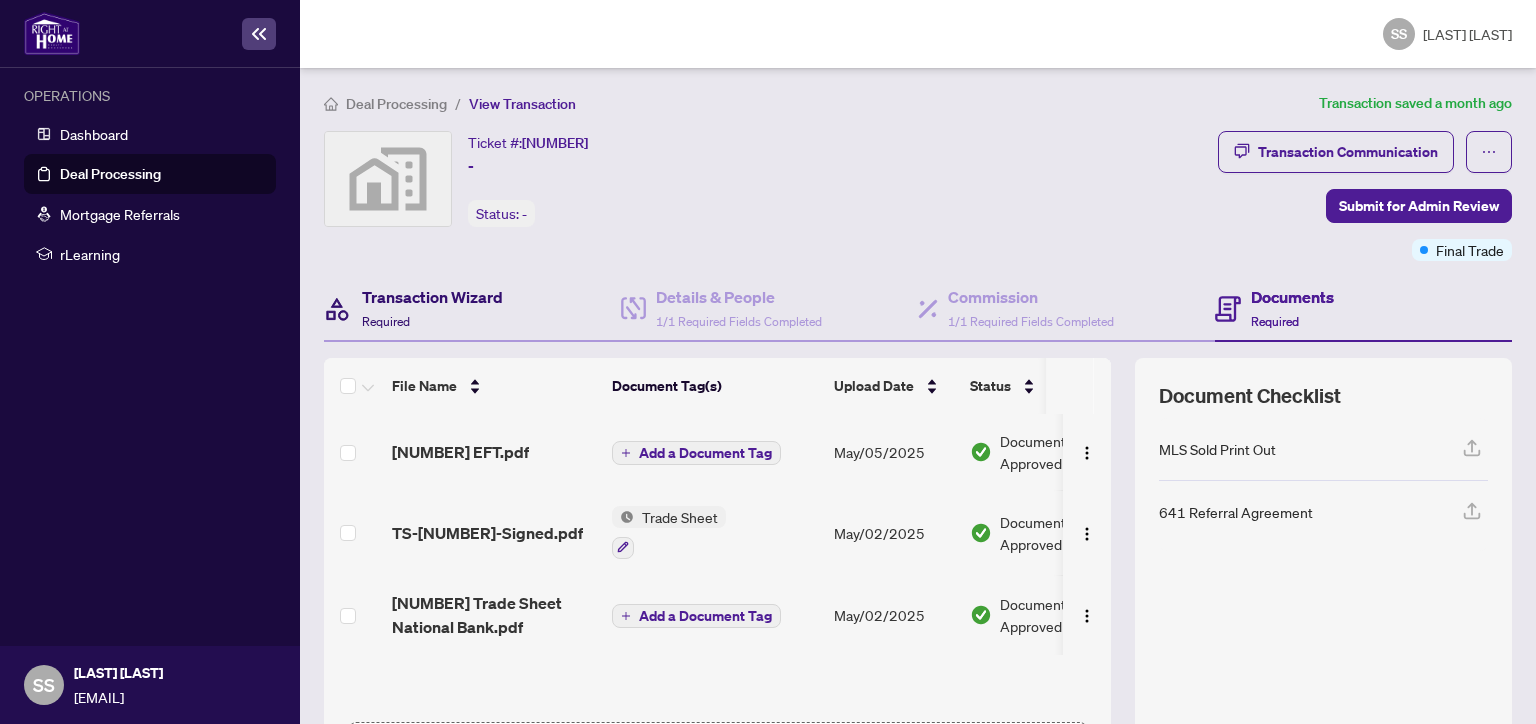 click on "Transaction Wizard" at bounding box center [432, 297] 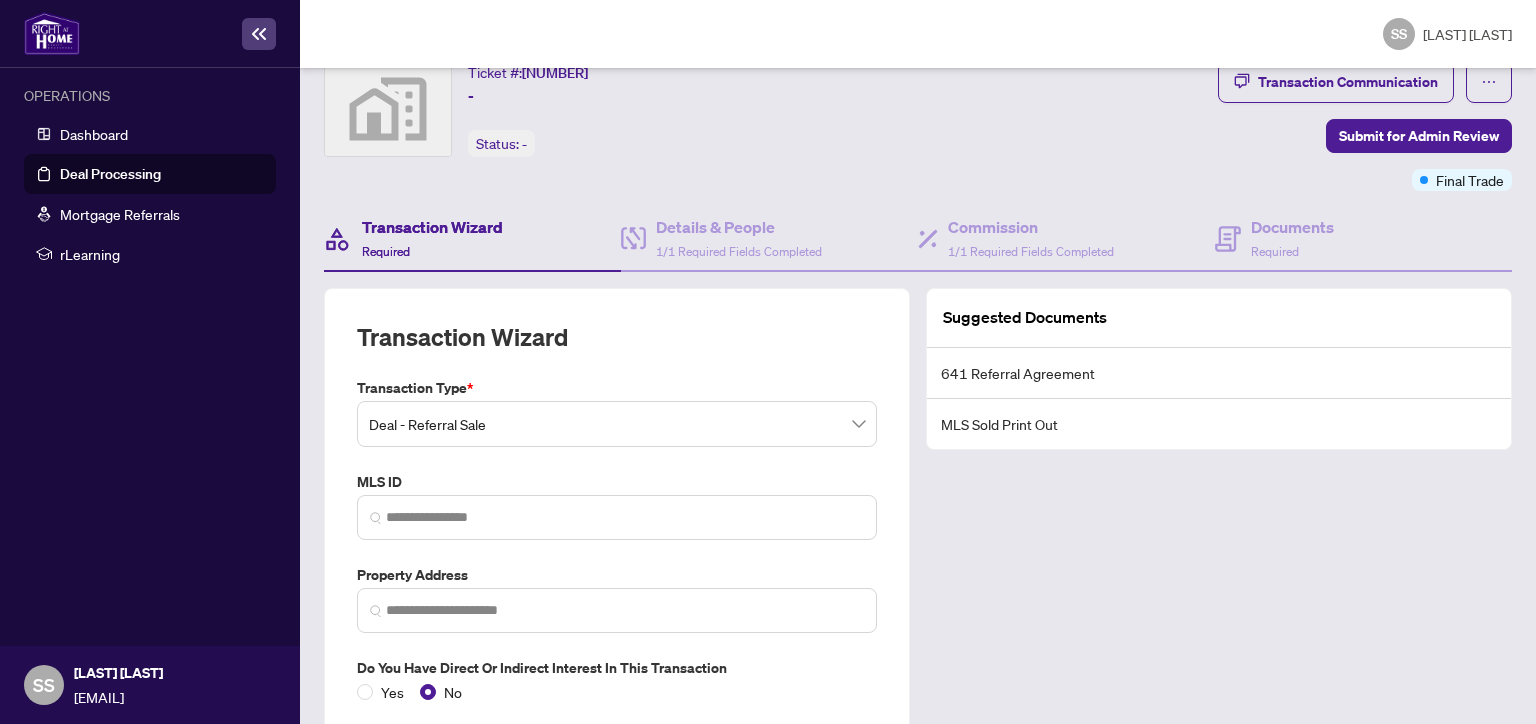 scroll, scrollTop: 110, scrollLeft: 0, axis: vertical 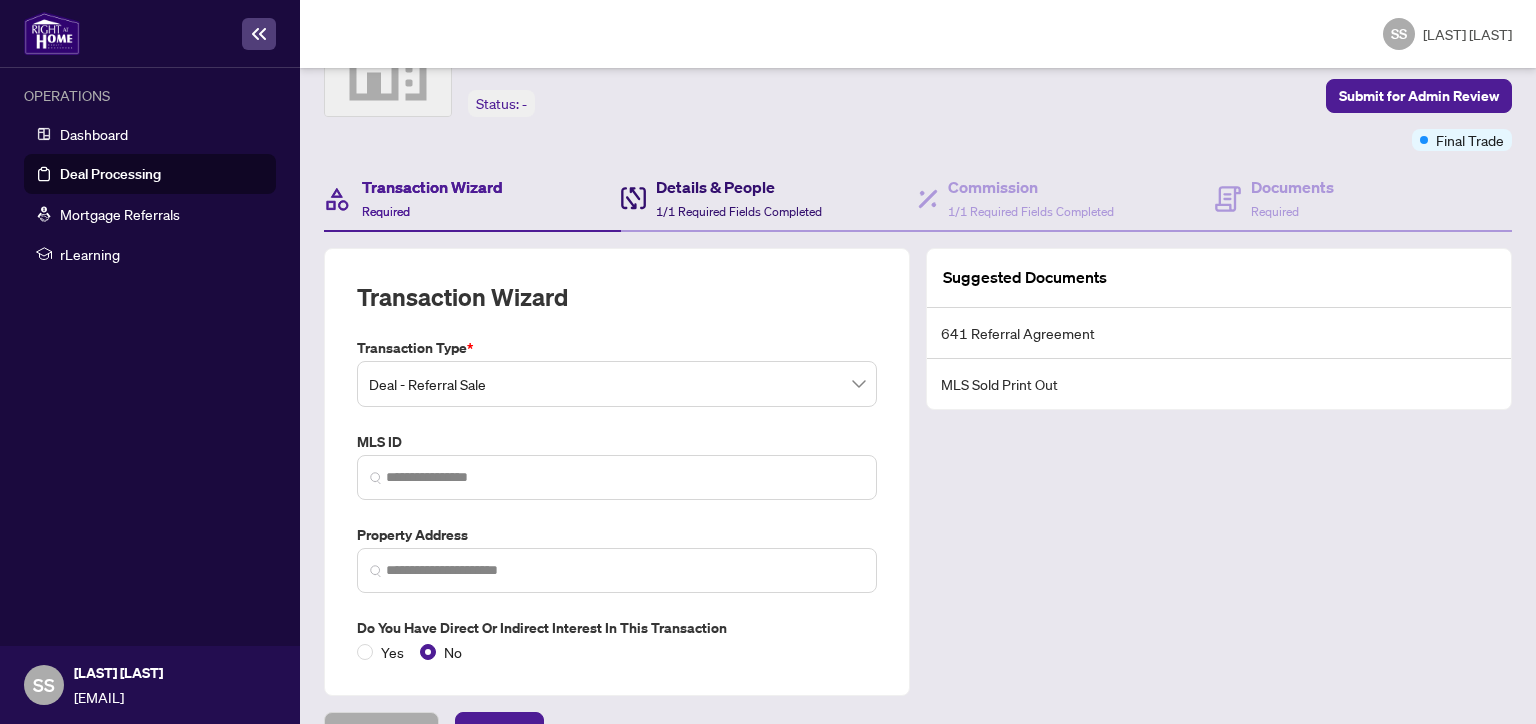 click on "Details & People 1/1 Required Fields Completed" at bounding box center [739, 198] 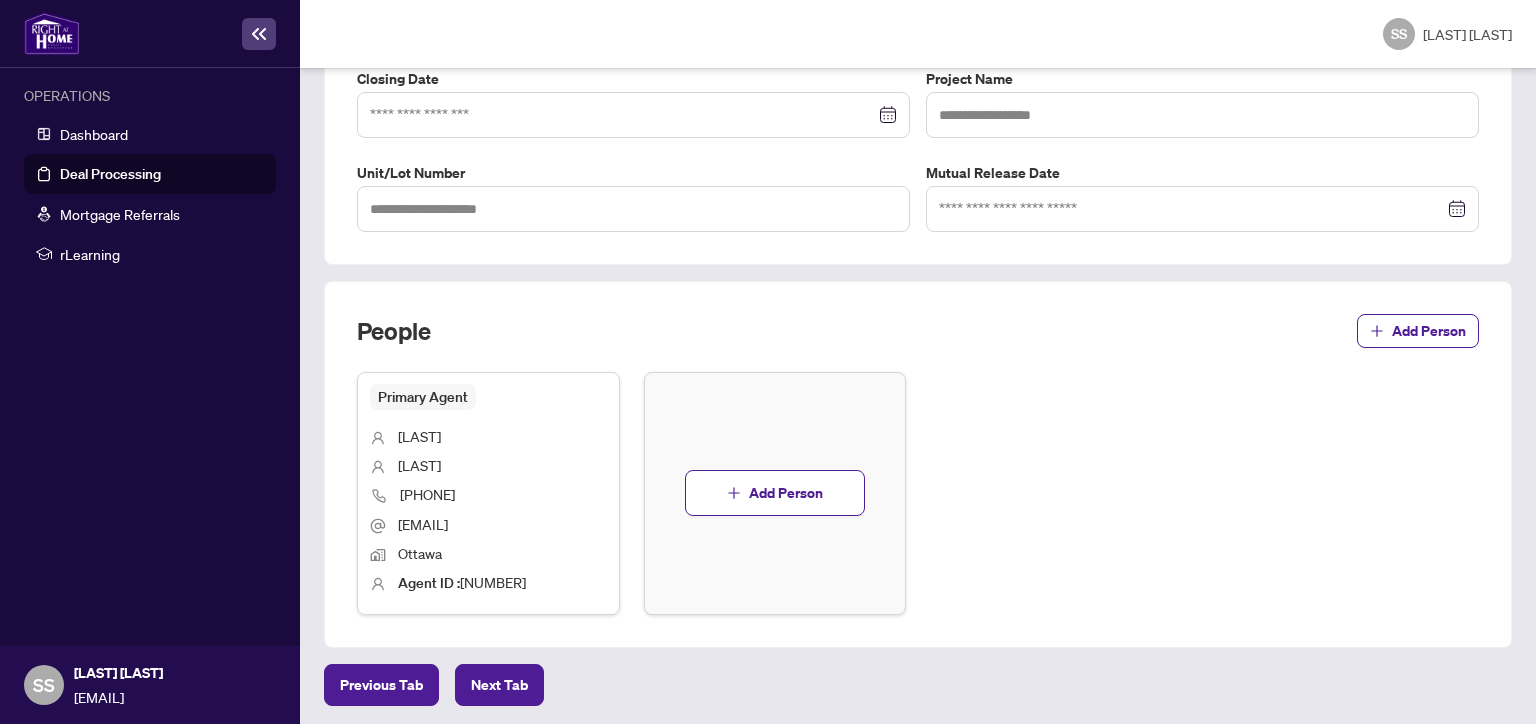 scroll, scrollTop: 0, scrollLeft: 0, axis: both 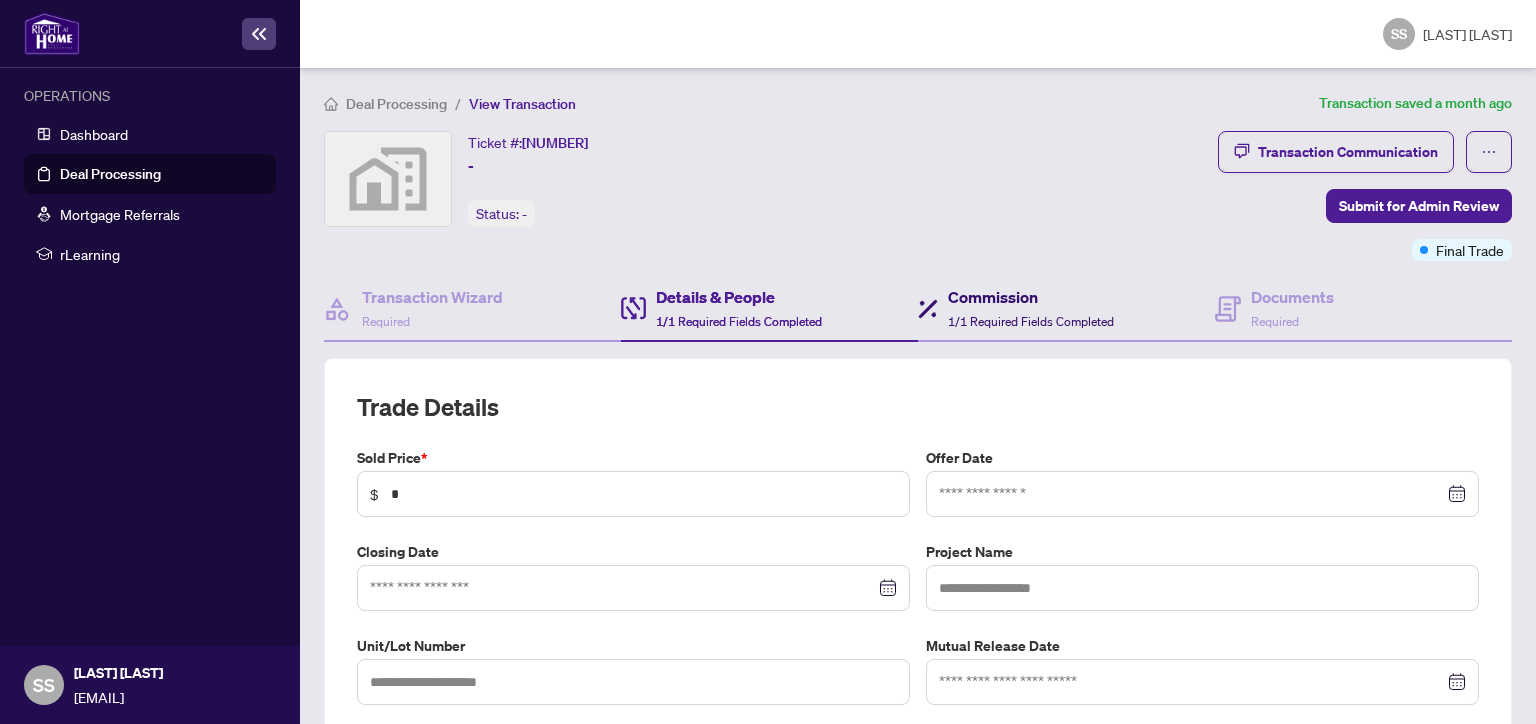 click on "1/1 Required Fields Completed" at bounding box center (1031, 321) 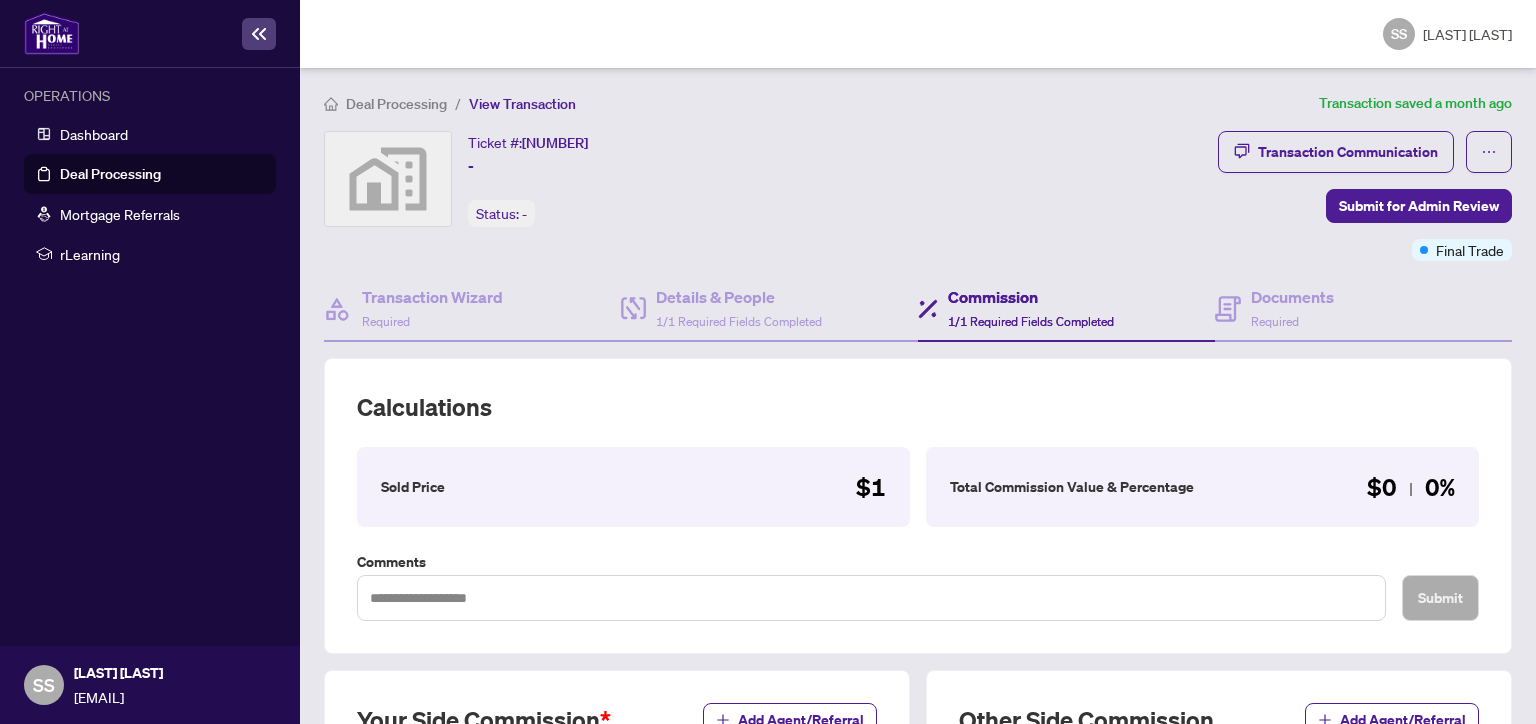 click on "View Transaction" at bounding box center [522, 104] 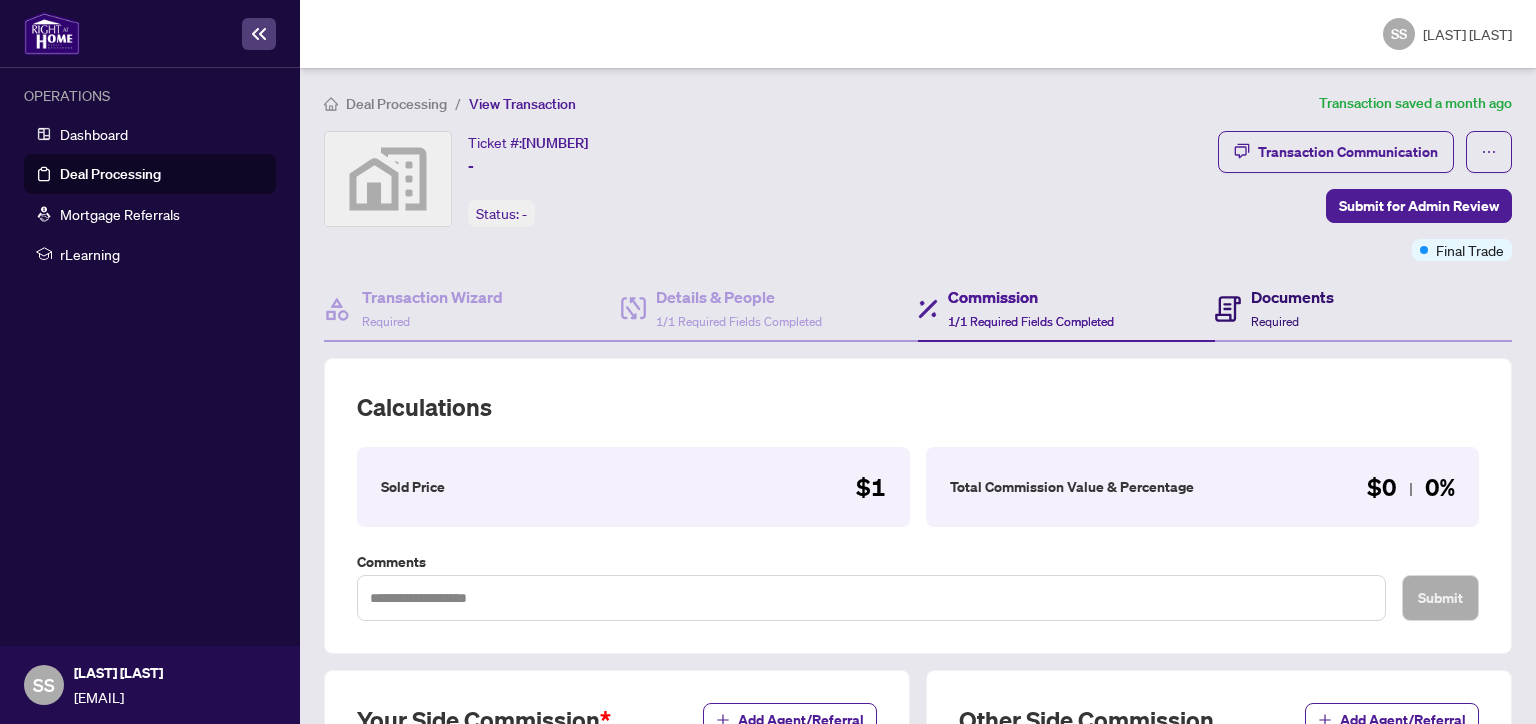 click on "Documents" at bounding box center [1292, 297] 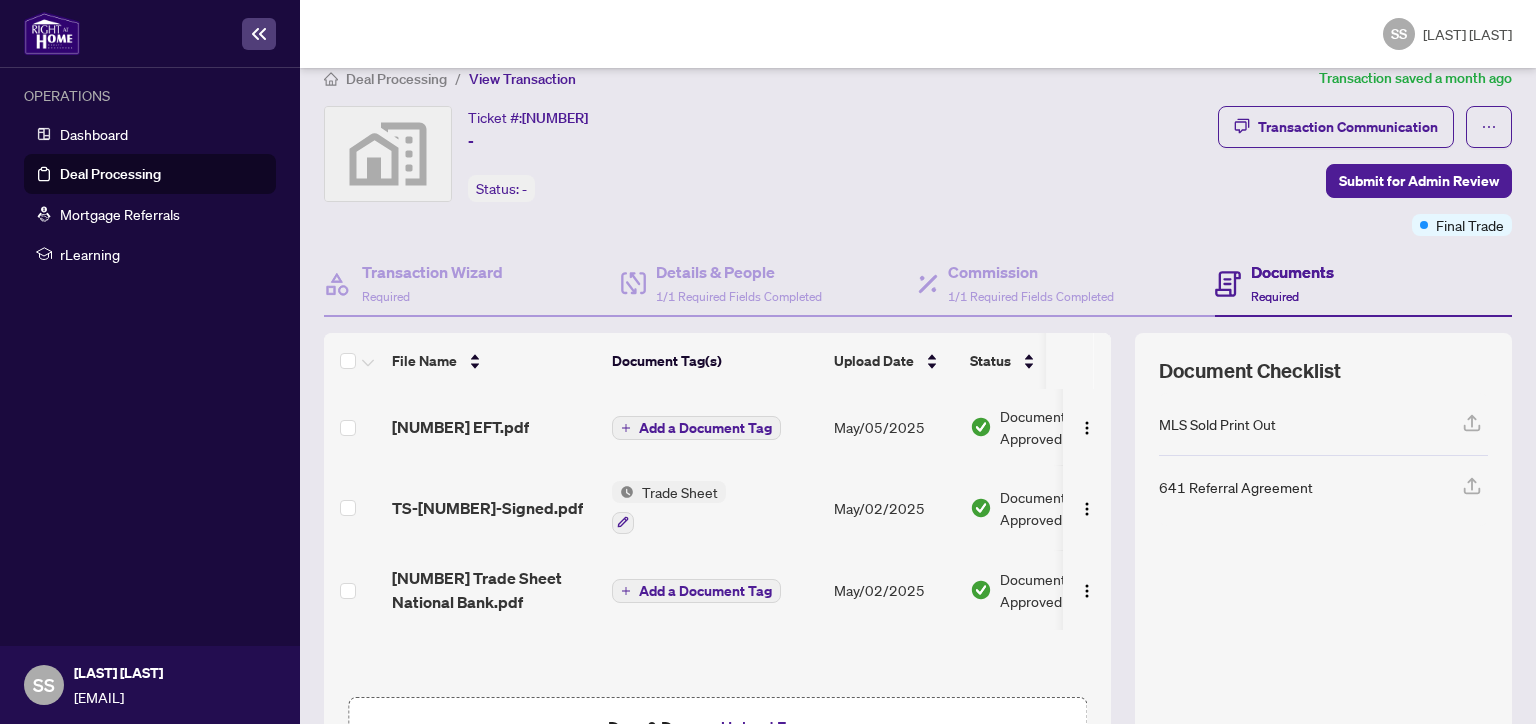 scroll, scrollTop: 0, scrollLeft: 0, axis: both 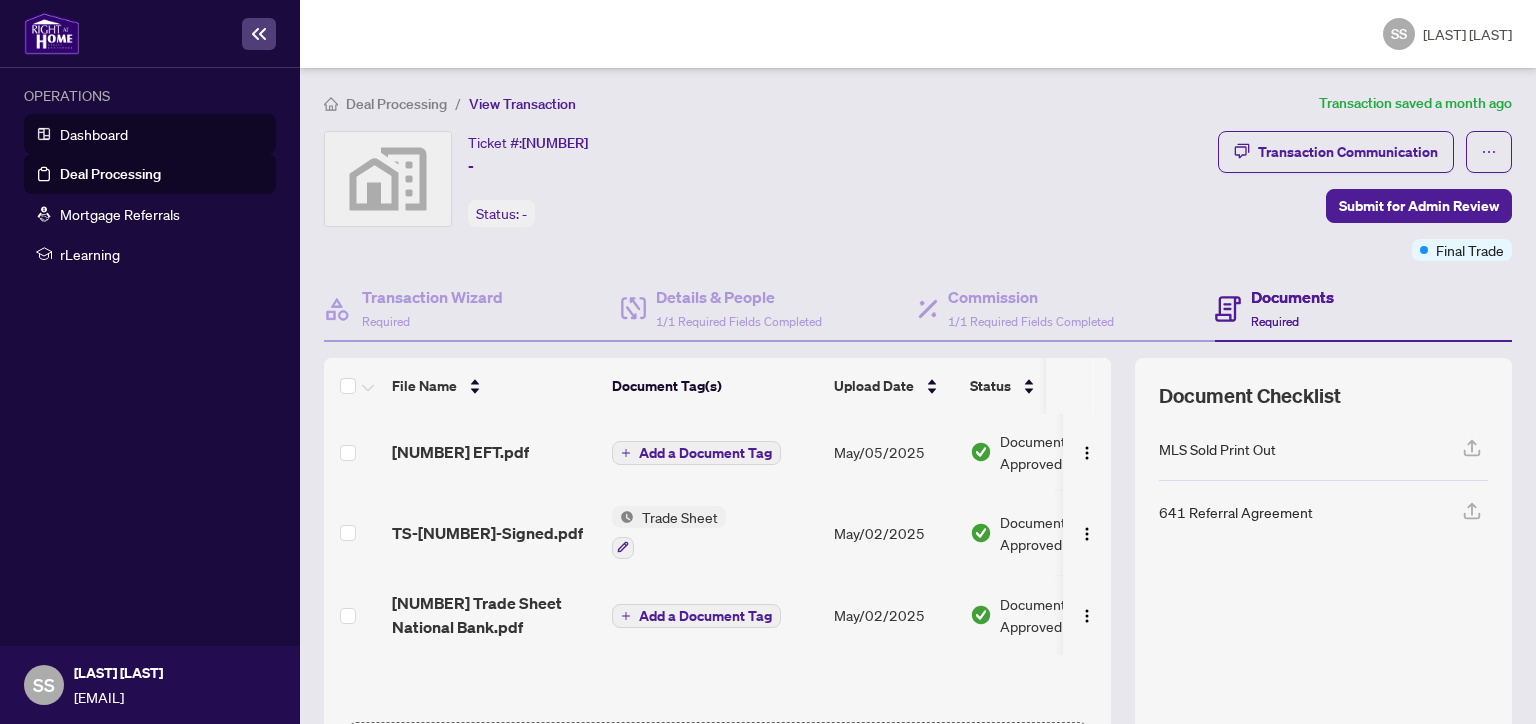 click on "Dashboard" at bounding box center [94, 134] 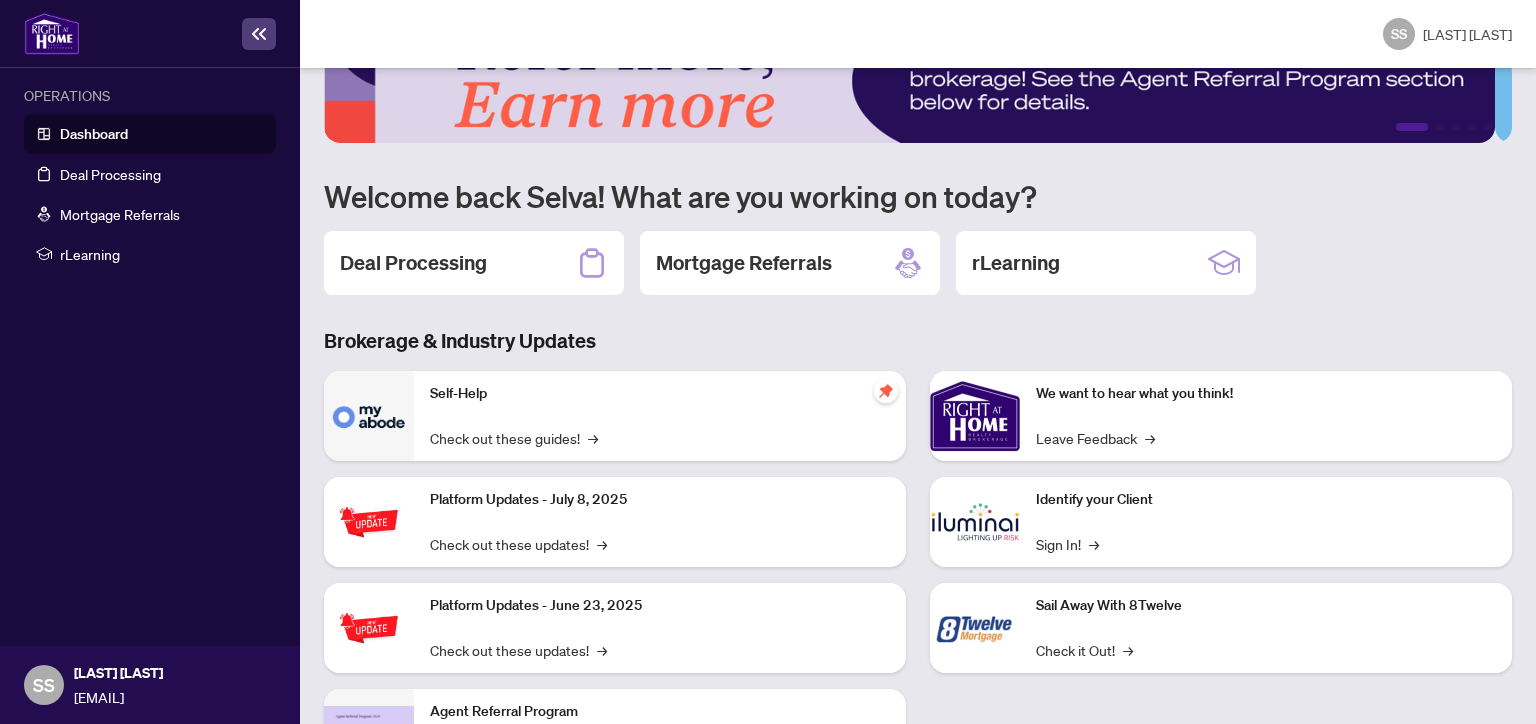 scroll, scrollTop: 0, scrollLeft: 0, axis: both 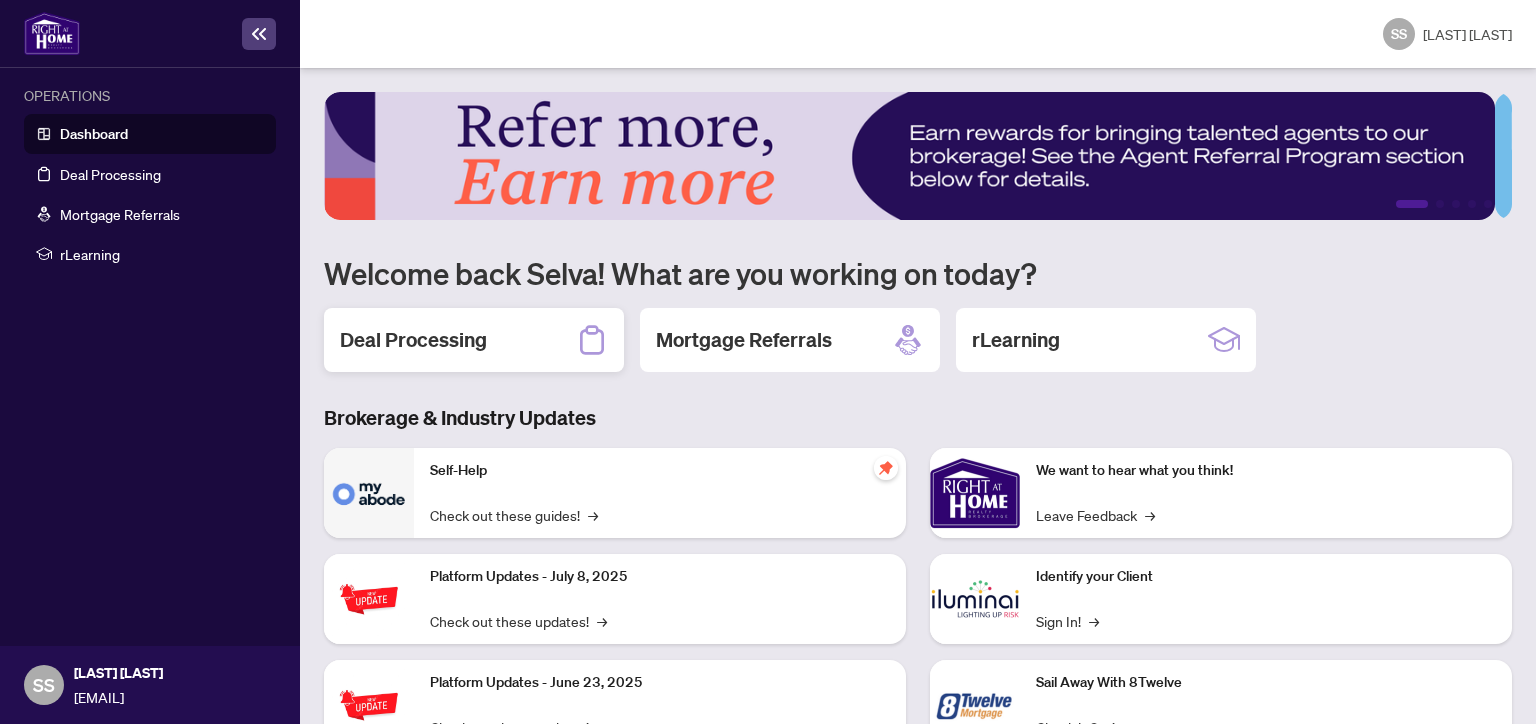 click on "Deal Processing" at bounding box center (474, 340) 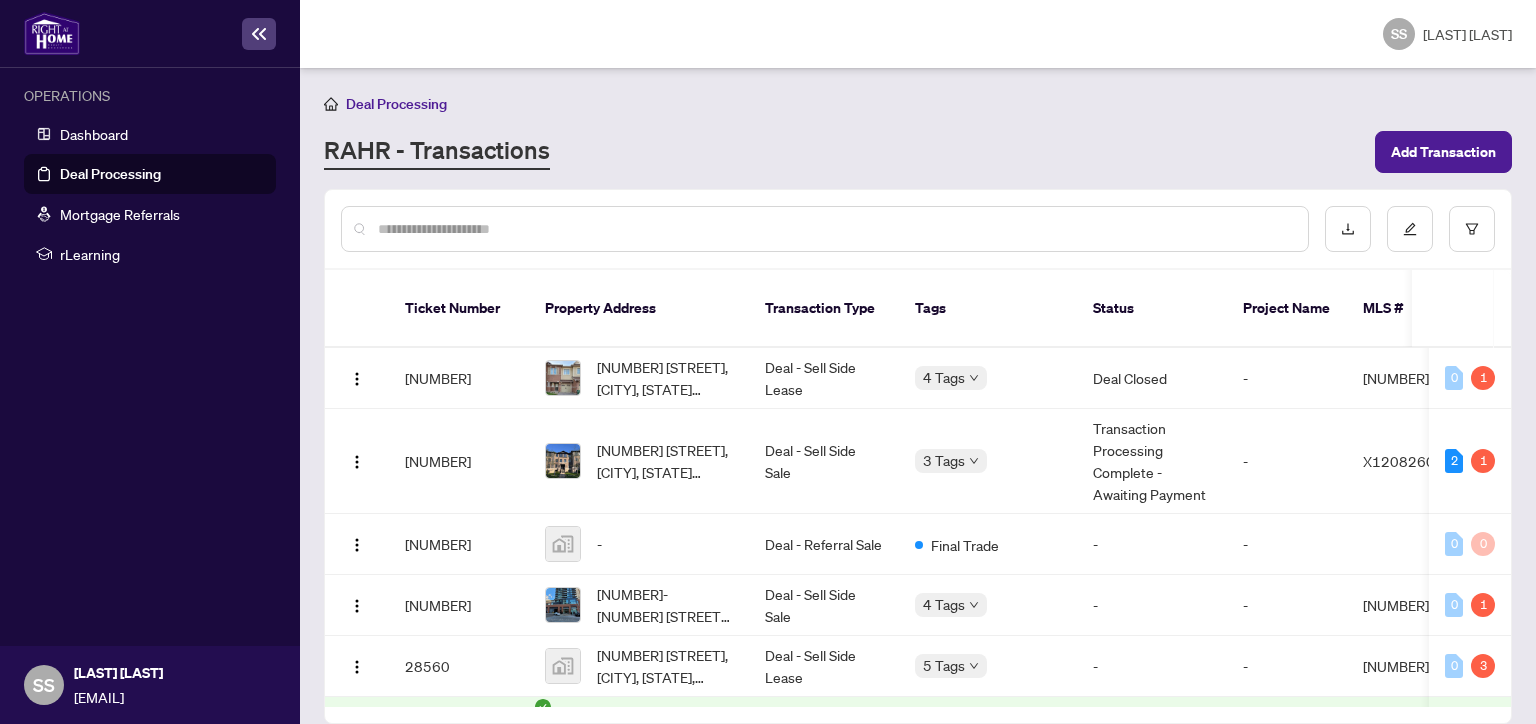 scroll, scrollTop: 110, scrollLeft: 0, axis: vertical 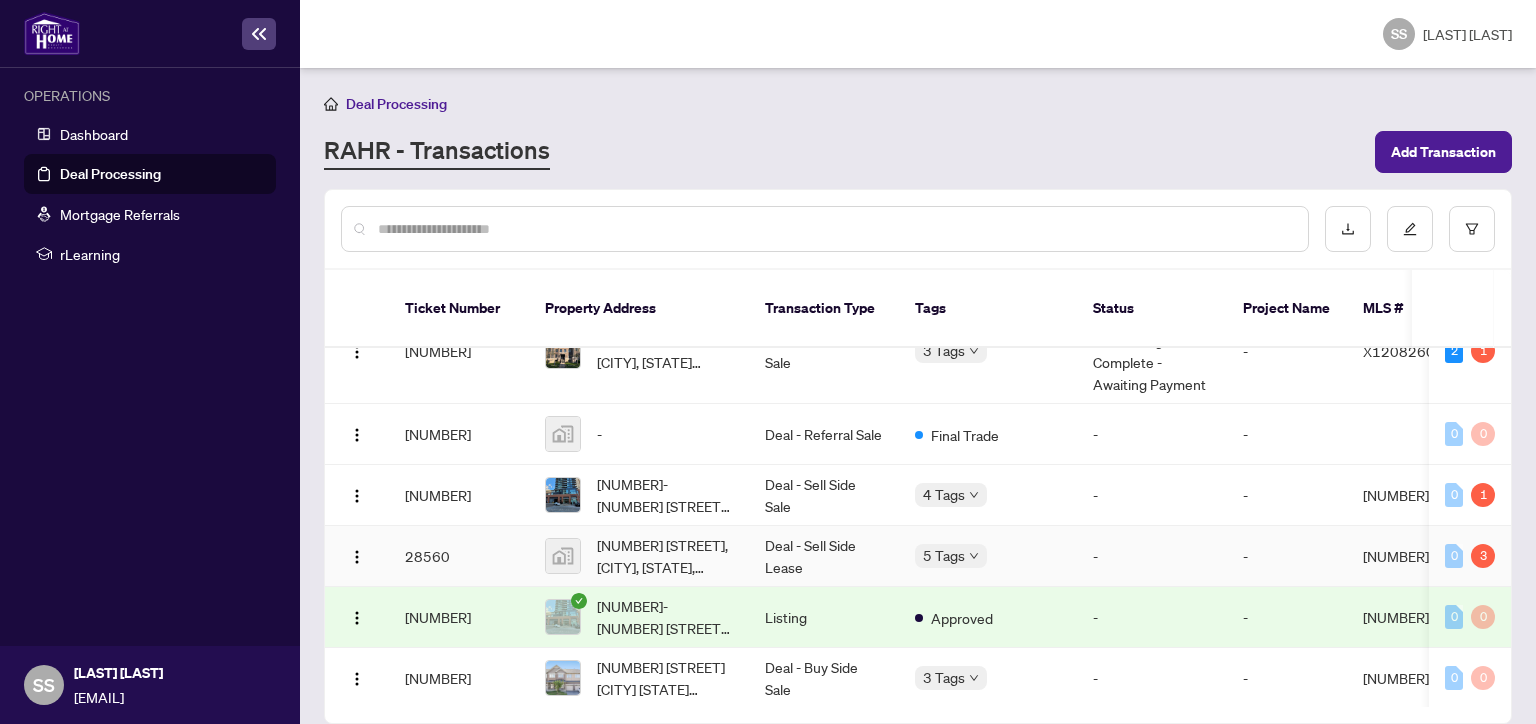 click on "28560" at bounding box center (459, 556) 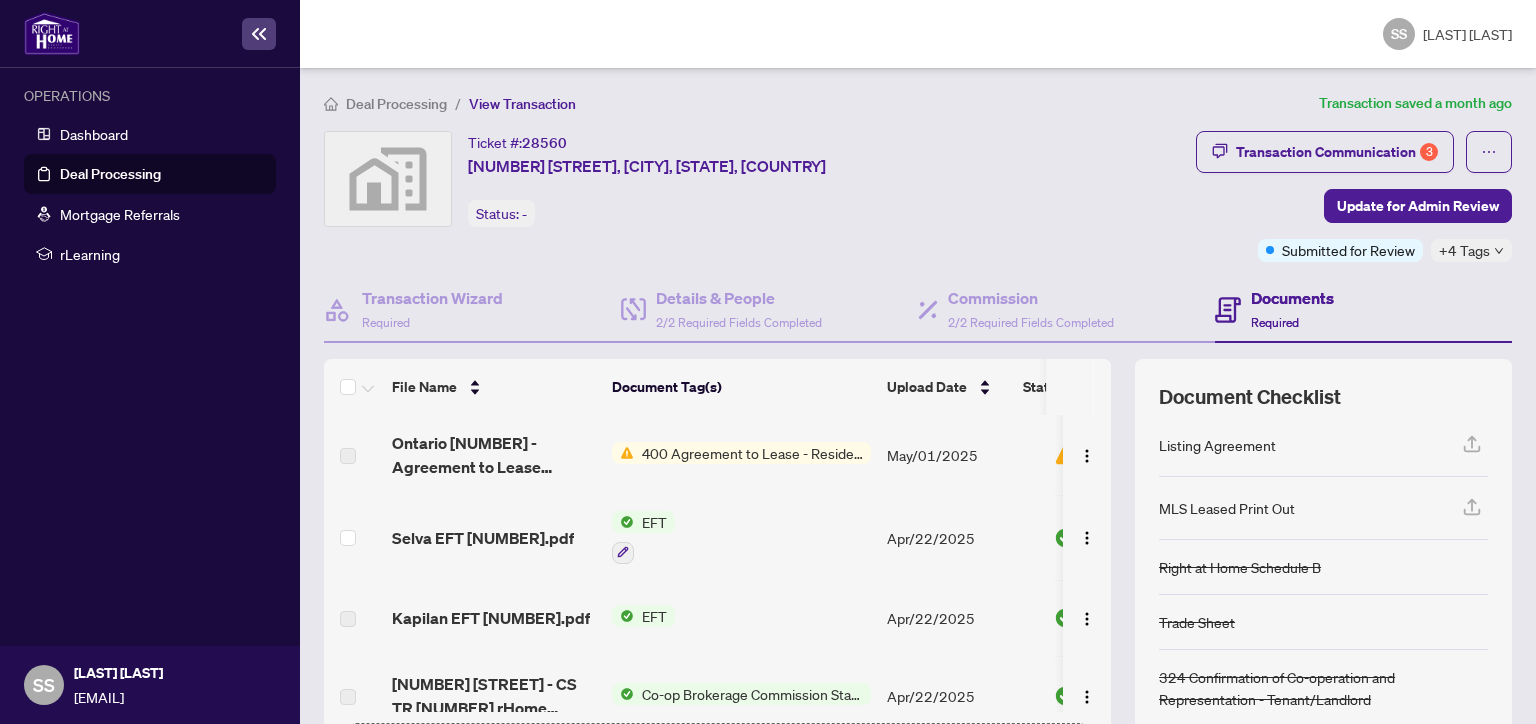 scroll, scrollTop: 6, scrollLeft: 0, axis: vertical 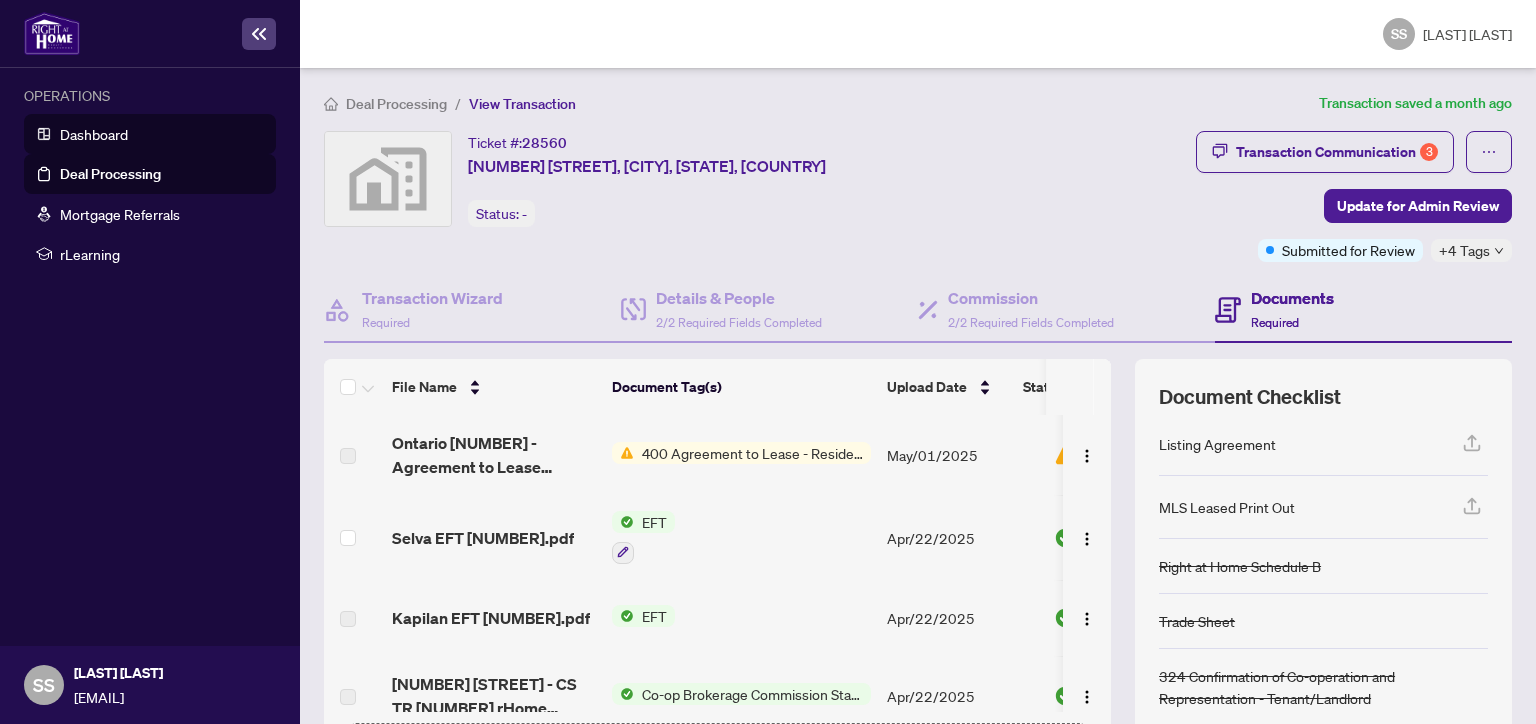 click on "Dashboard" at bounding box center [94, 134] 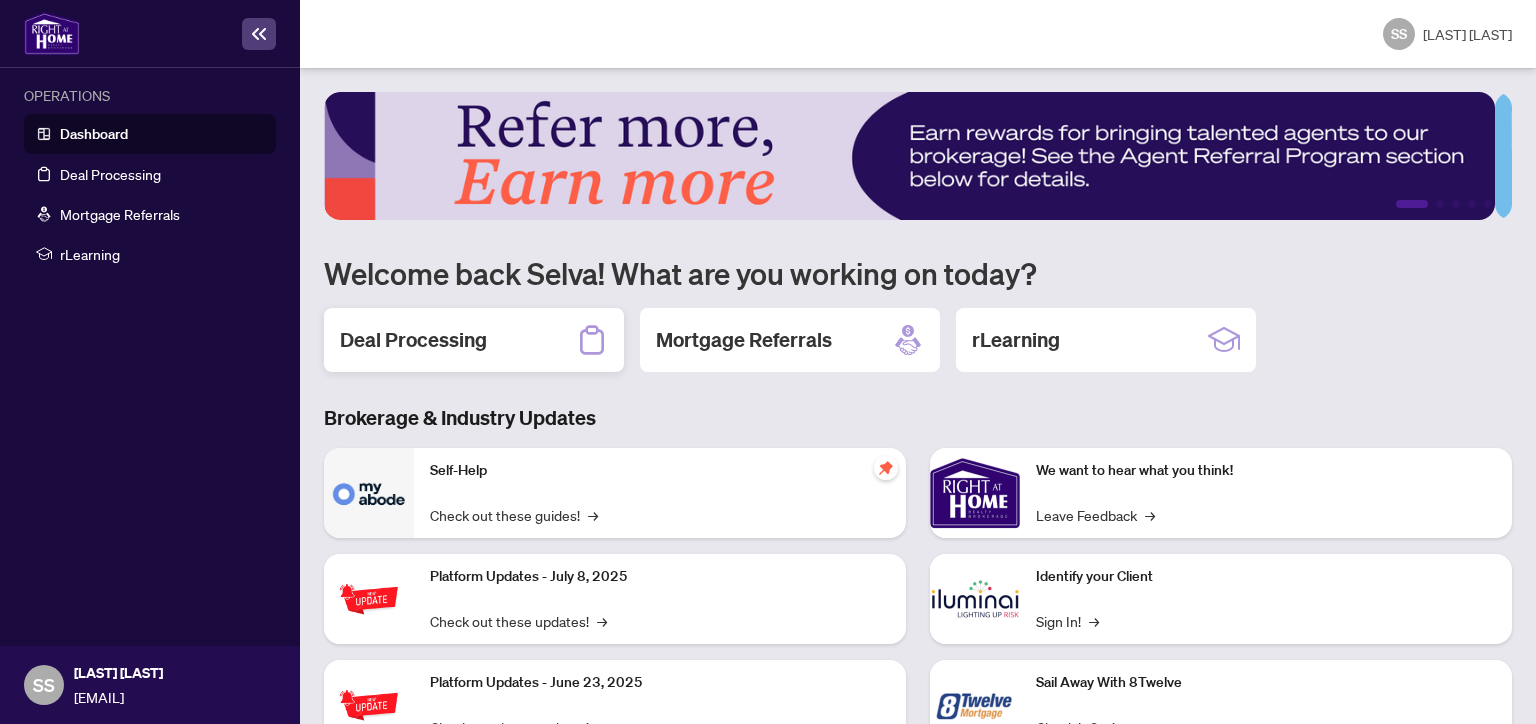 click on "Deal Processing" at bounding box center (413, 340) 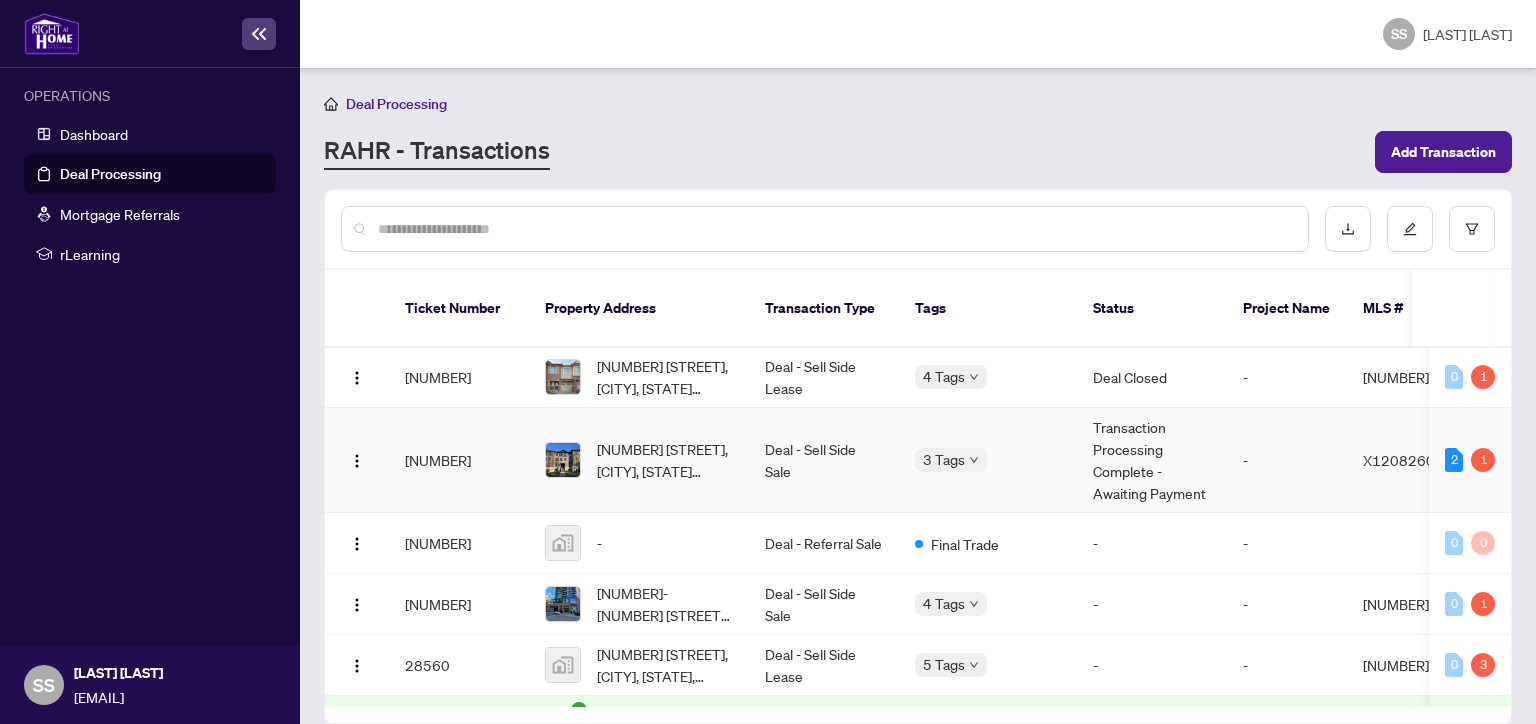 scroll, scrollTop: 0, scrollLeft: 0, axis: both 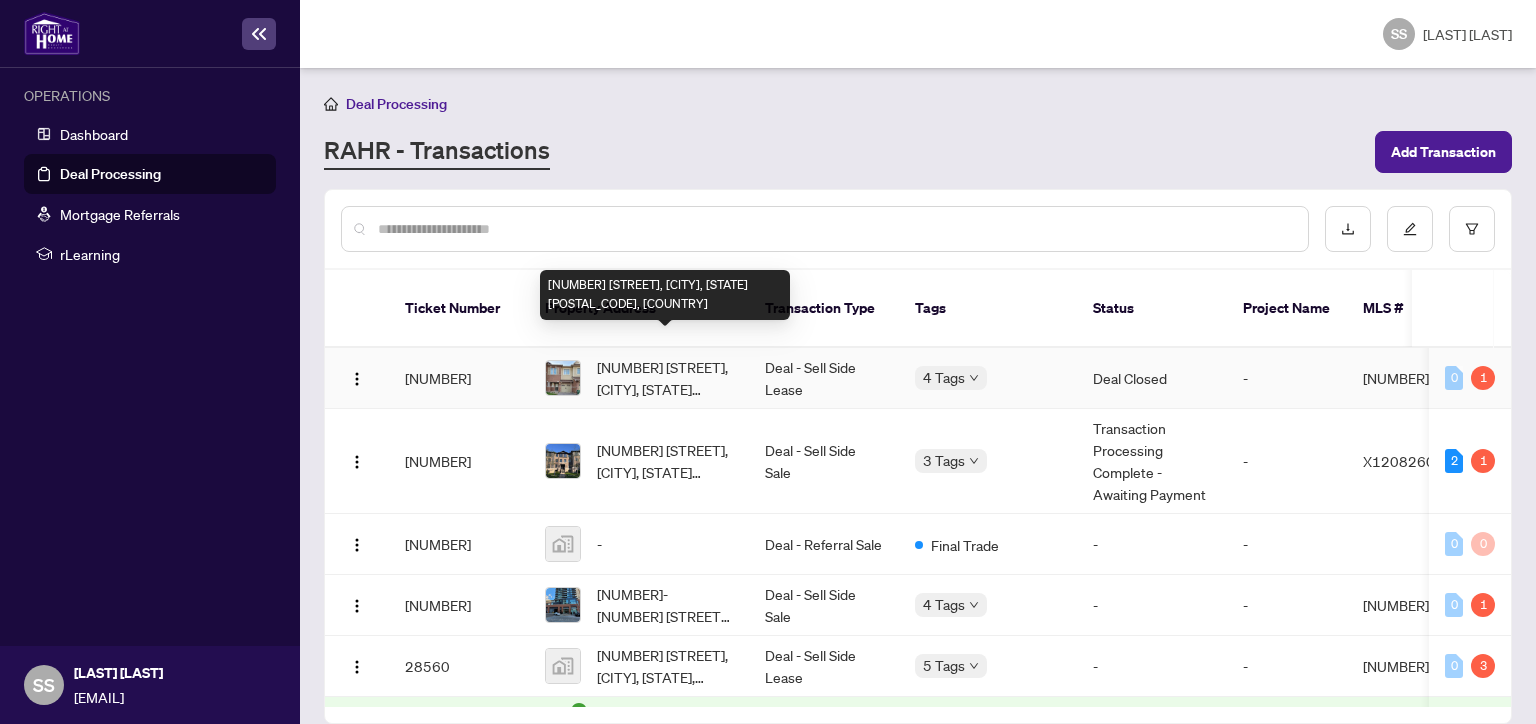 click on "[NUMBER] [STREET], [CITY], [STATE] [POSTAL_CODE], [COUNTRY]" at bounding box center [665, 378] 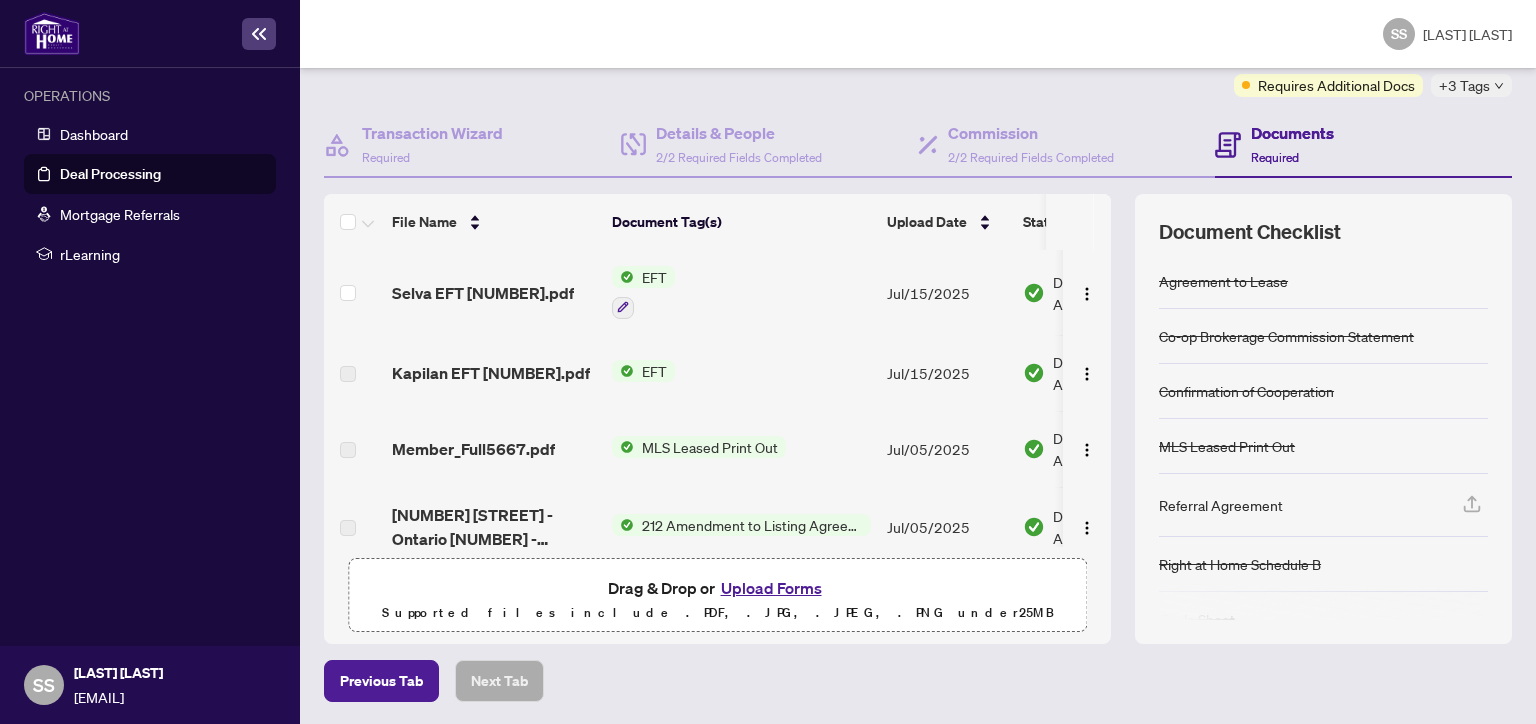 scroll, scrollTop: 0, scrollLeft: 0, axis: both 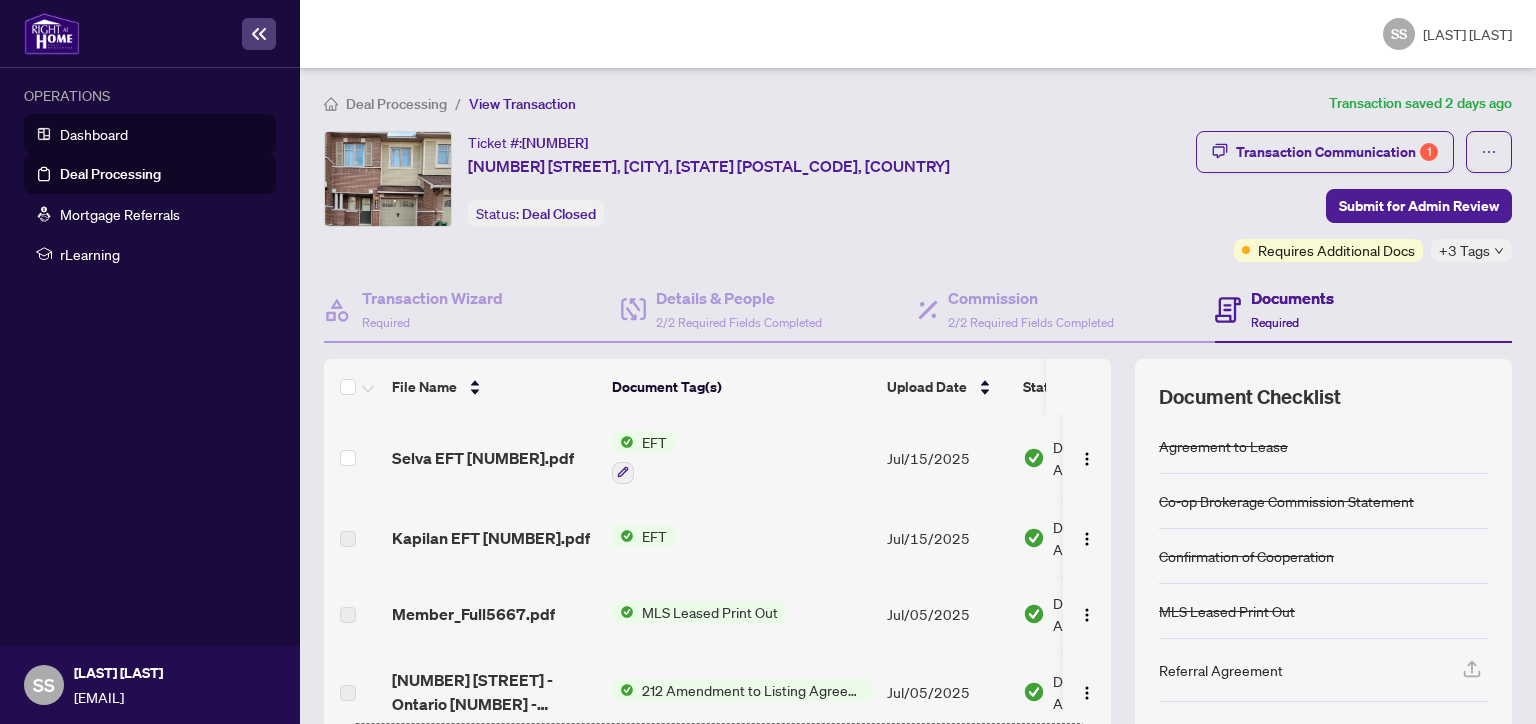 click on "Dashboard" at bounding box center (94, 134) 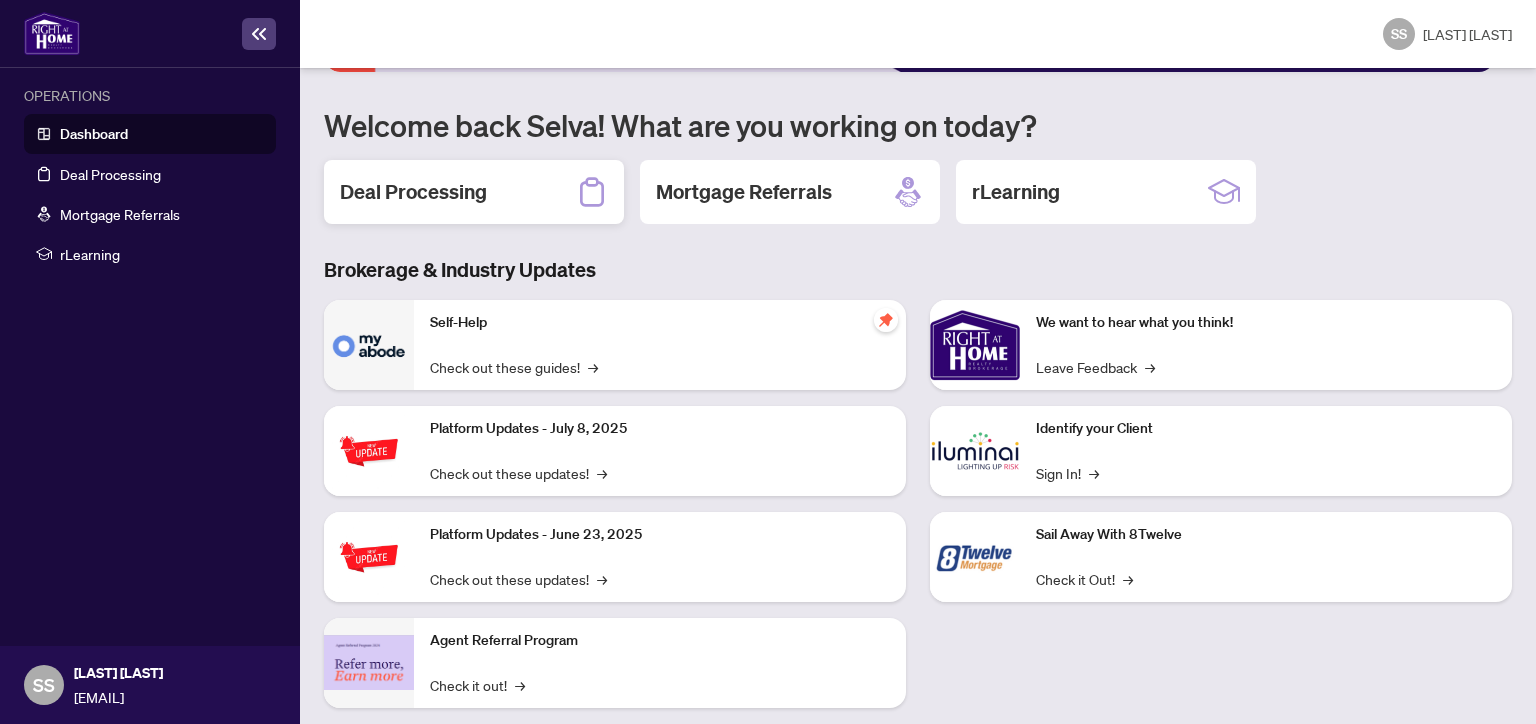 scroll, scrollTop: 184, scrollLeft: 0, axis: vertical 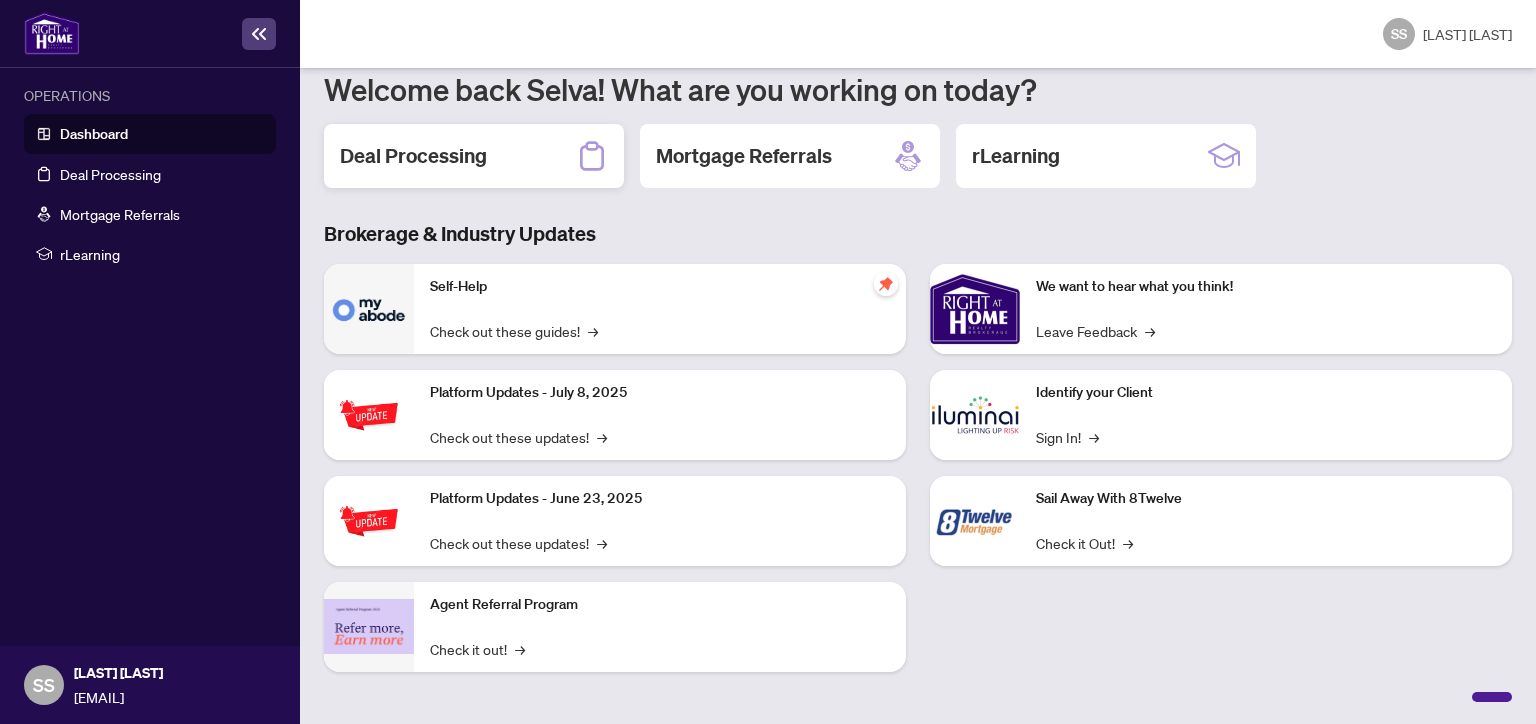 click on "Deal Processing" at bounding box center [474, 156] 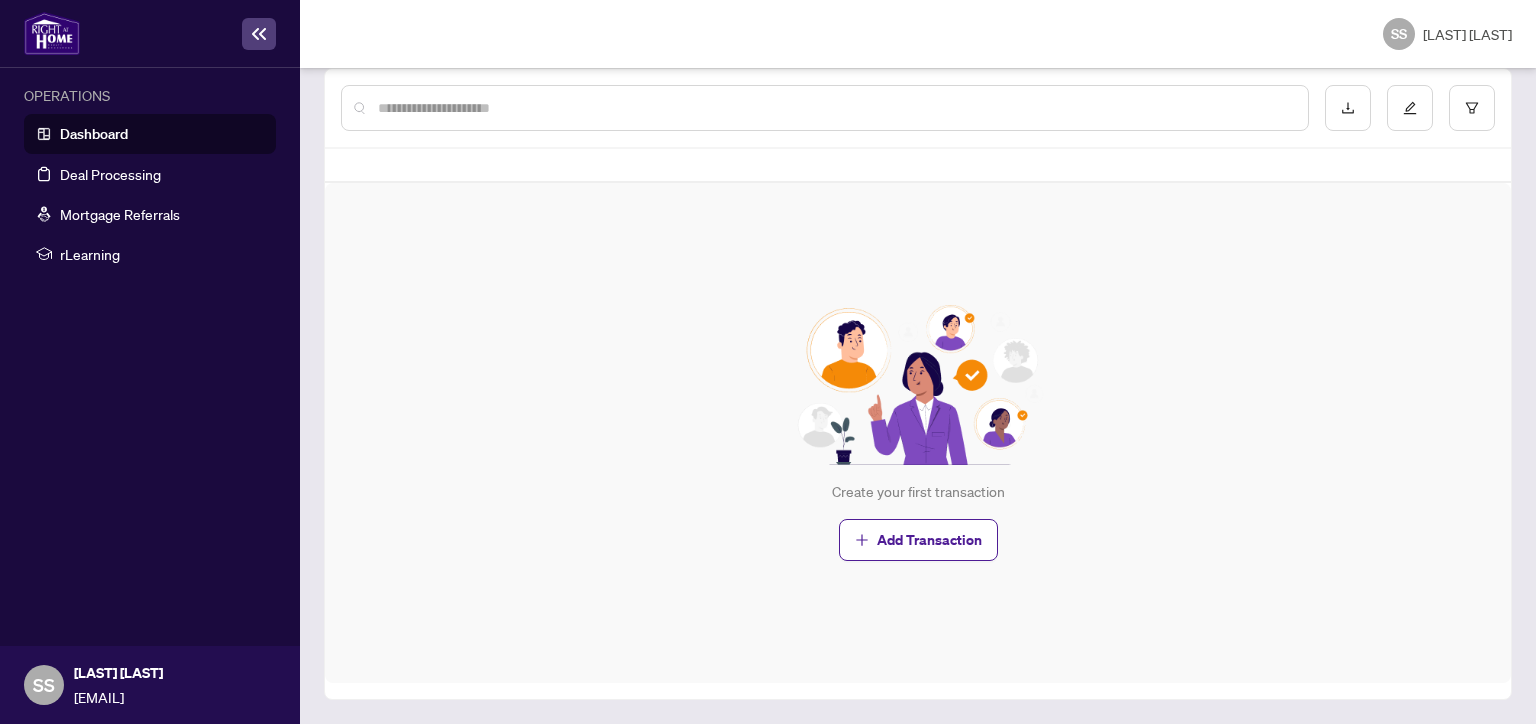 scroll, scrollTop: 0, scrollLeft: 0, axis: both 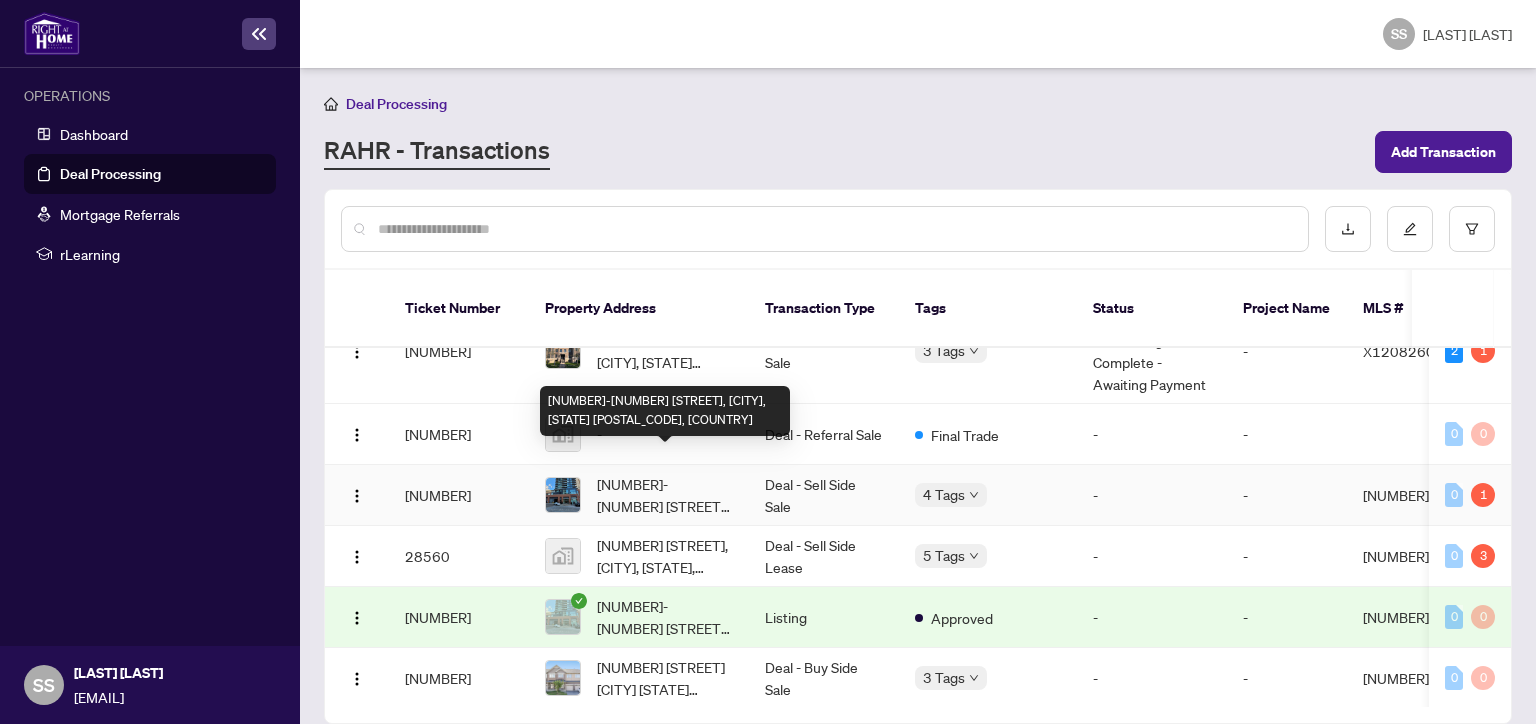 click on "[NUMBER]-[NUMBER] [STREET], [CITY], [STATE] [POSTAL_CODE], [COUNTRY]" at bounding box center [665, 495] 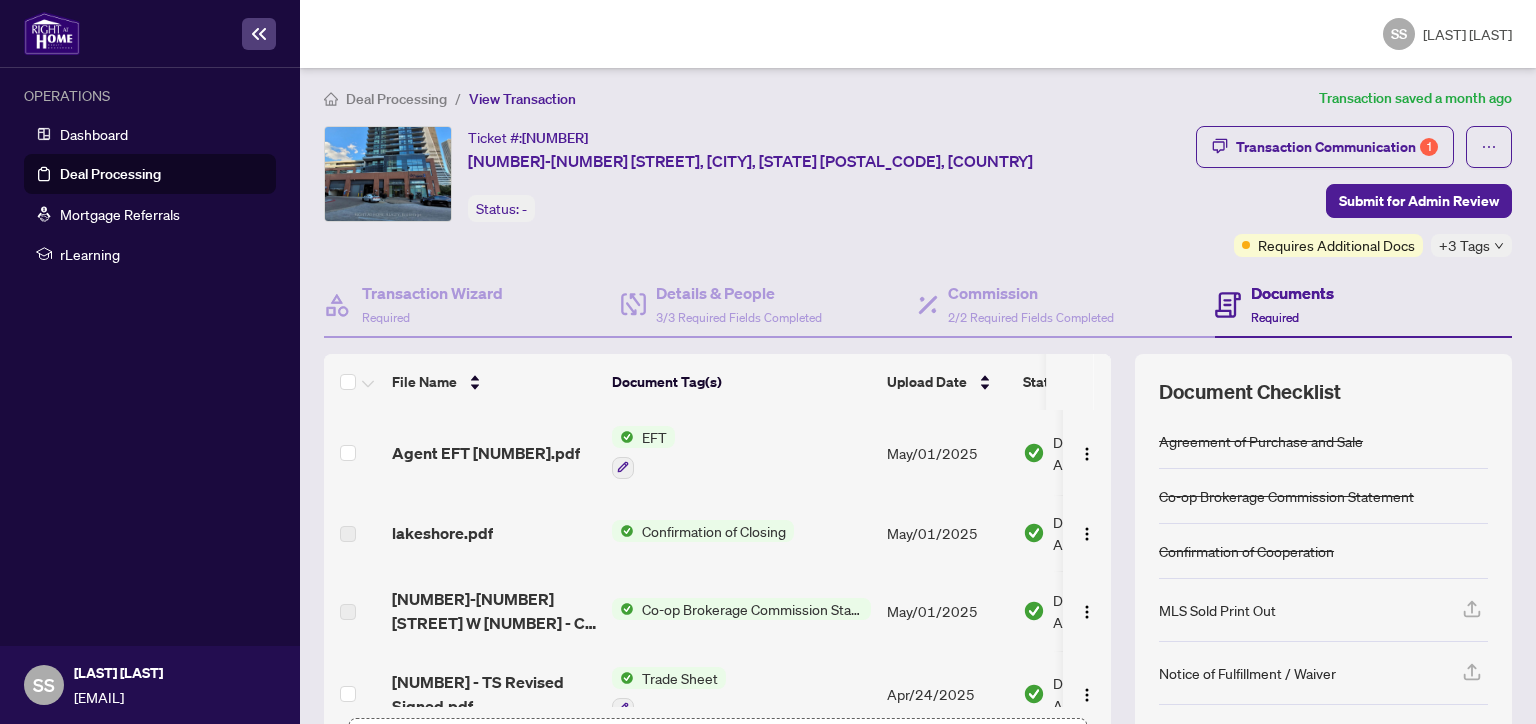 scroll, scrollTop: 0, scrollLeft: 0, axis: both 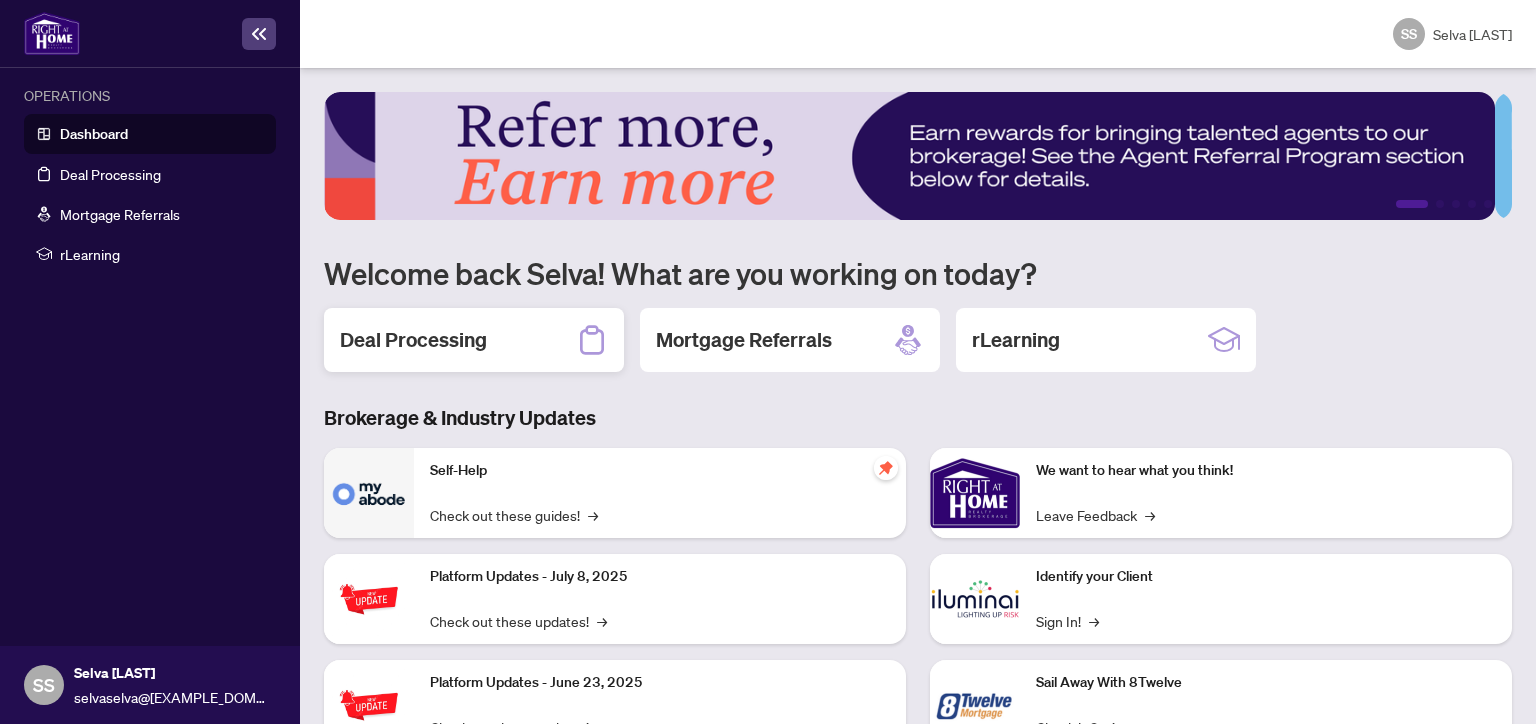 click on "Deal Processing" at bounding box center (413, 340) 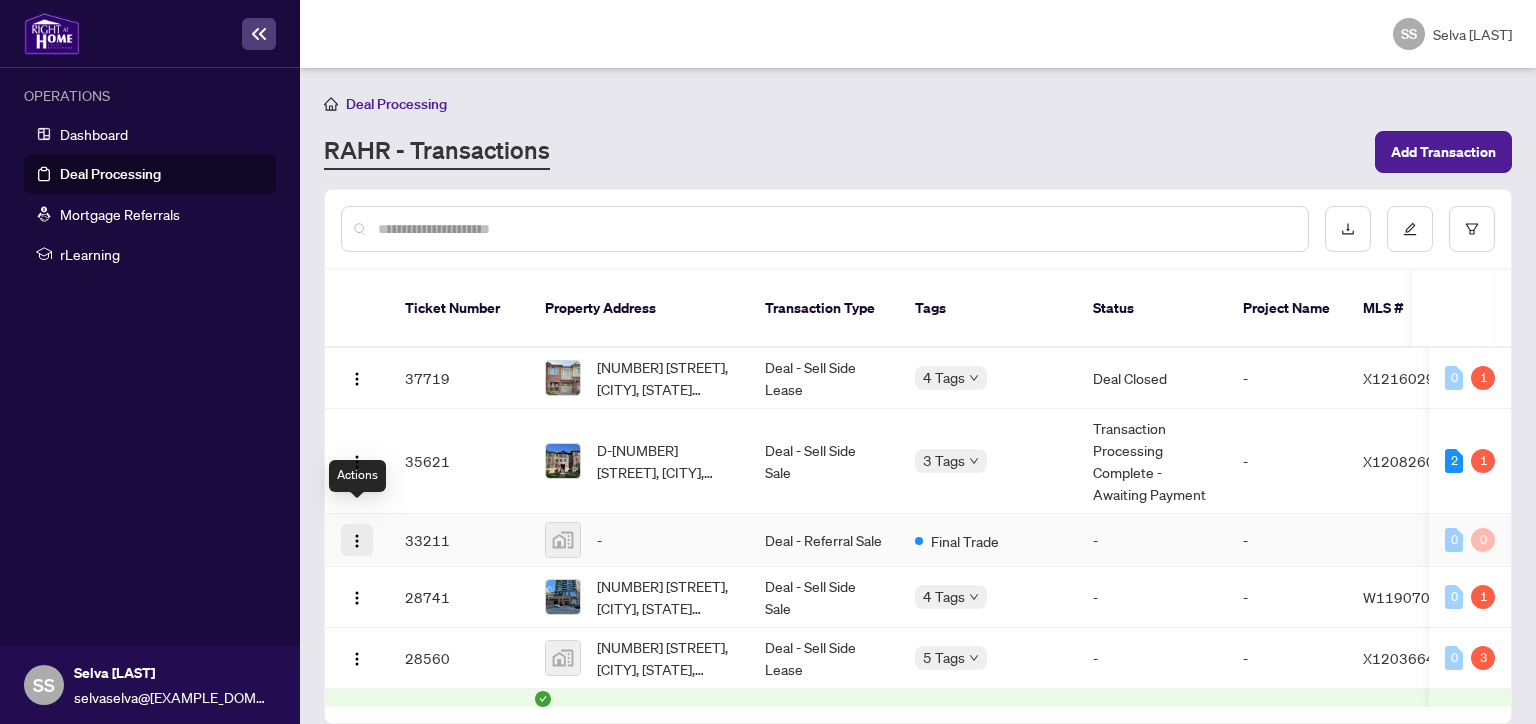 click at bounding box center (357, 541) 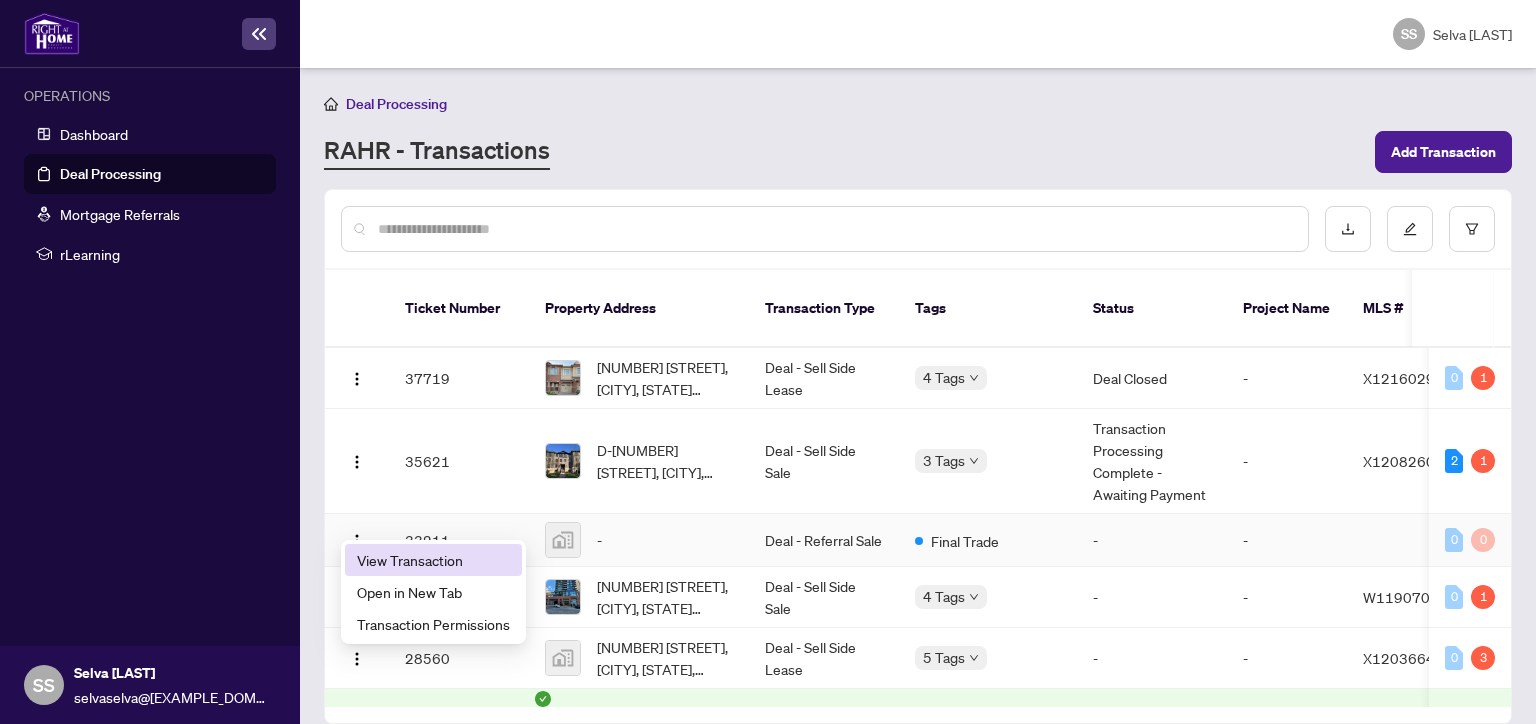 click on "View Transaction" at bounding box center [433, 560] 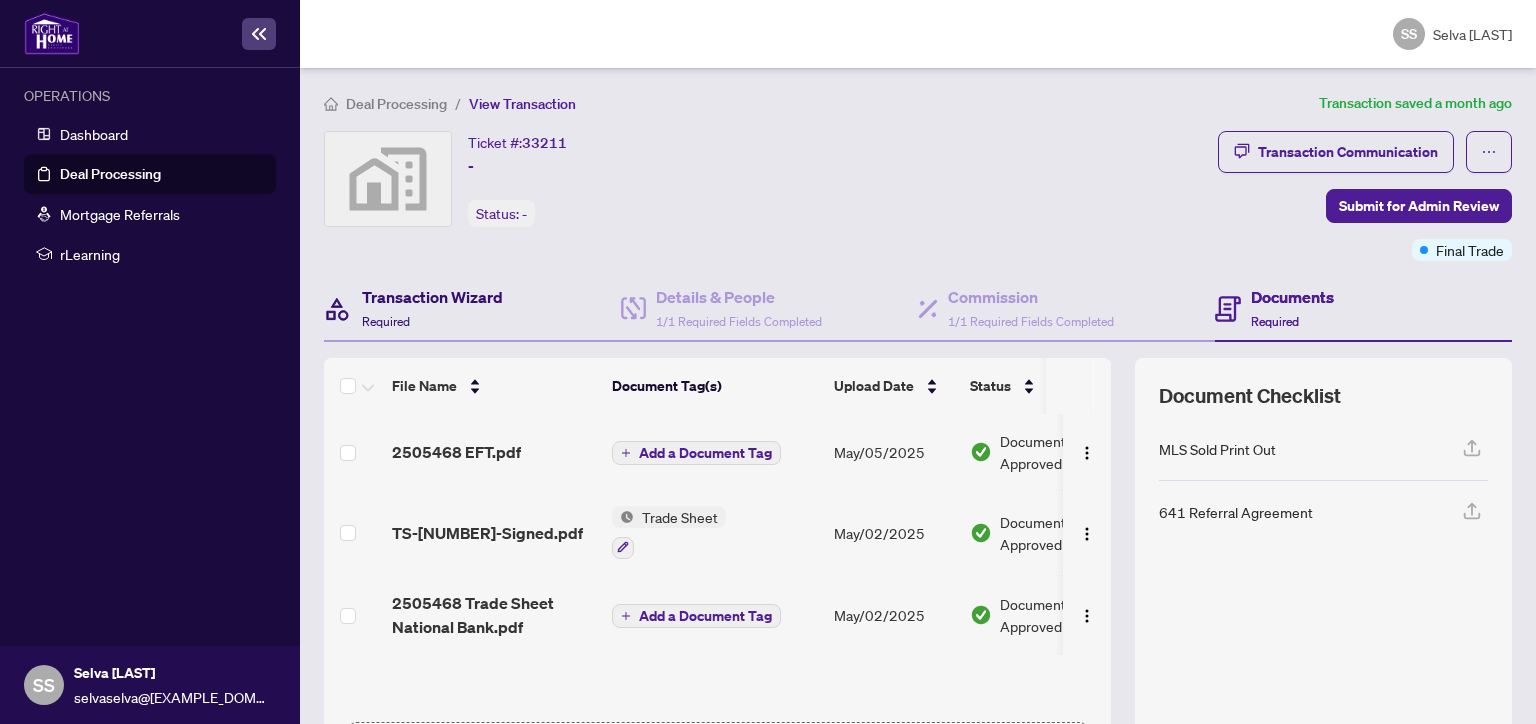 click on "Transaction Wizard" at bounding box center (432, 297) 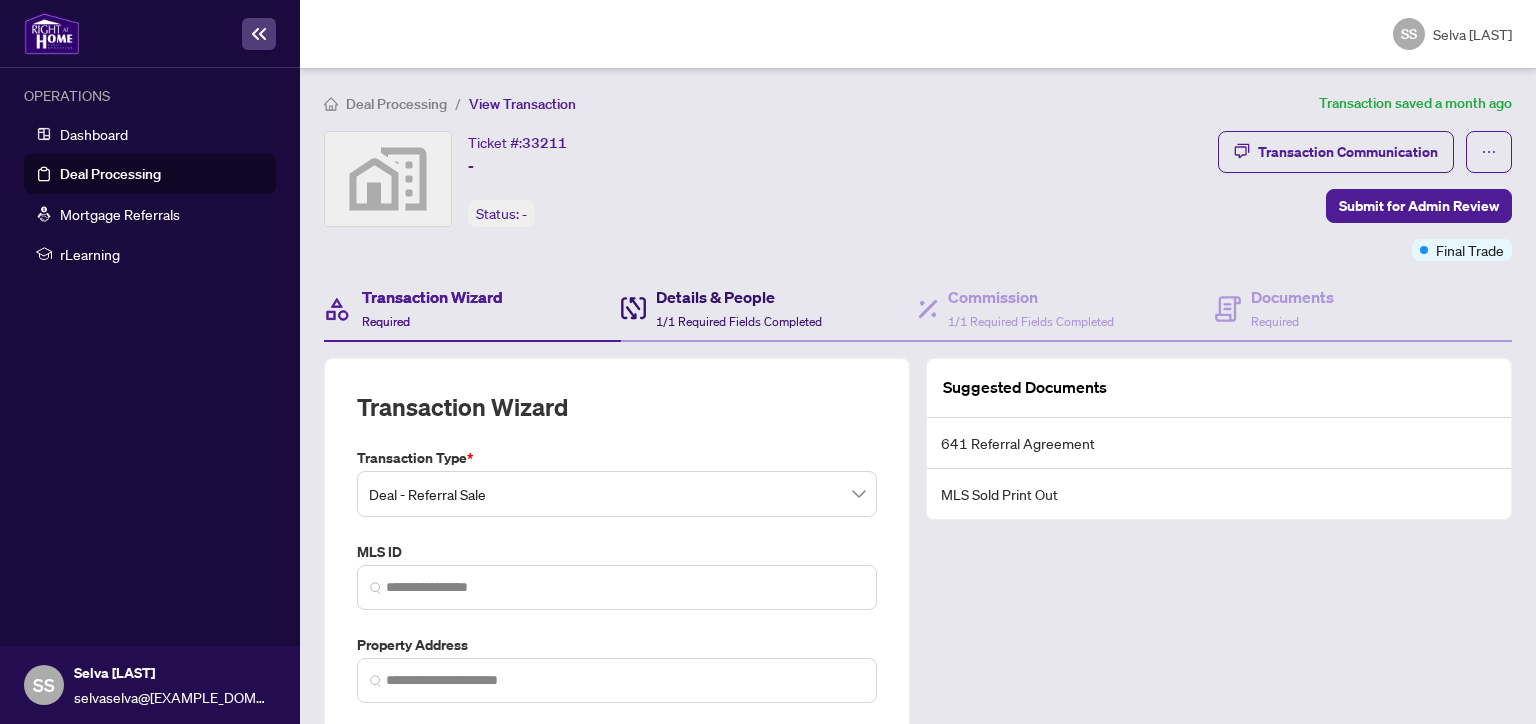 click on "Details & People" at bounding box center [739, 297] 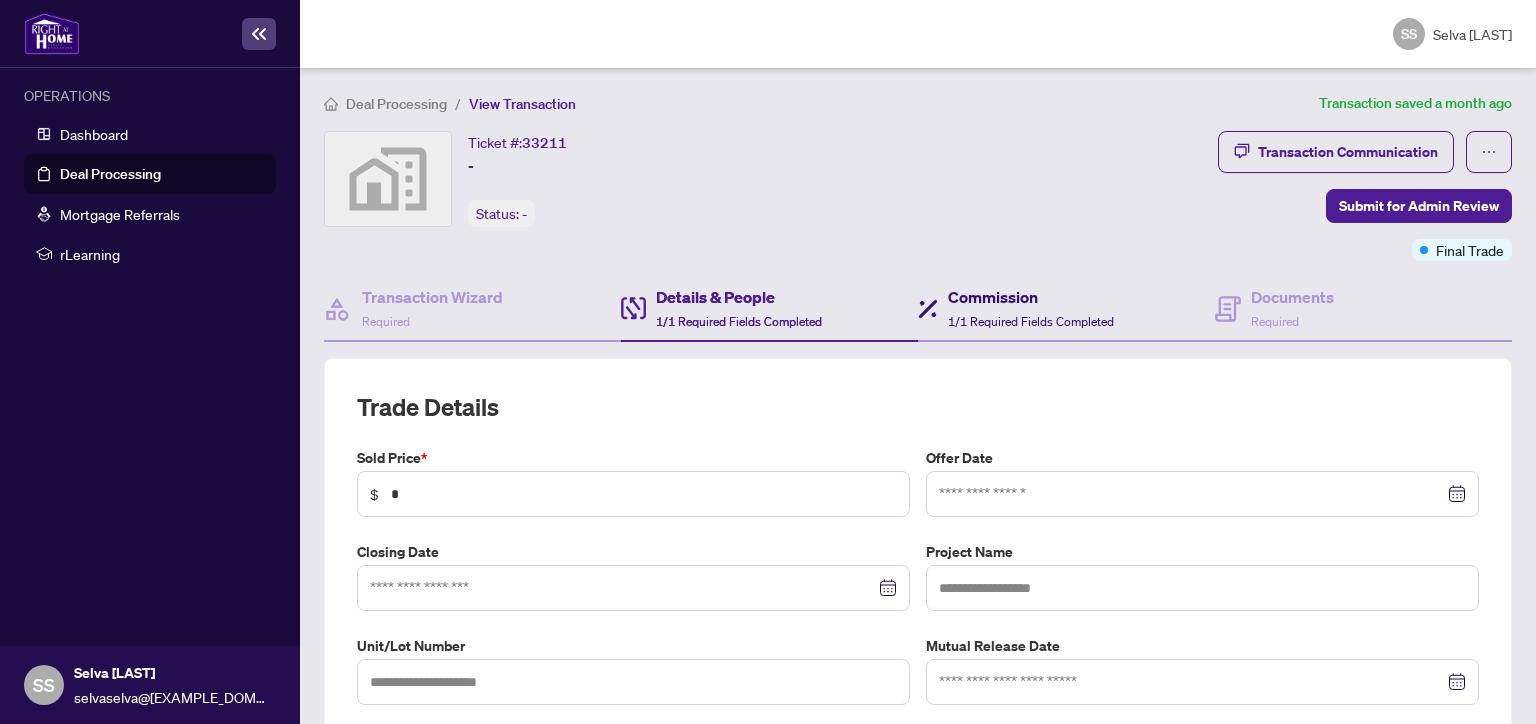 click on "Commission" at bounding box center (1031, 297) 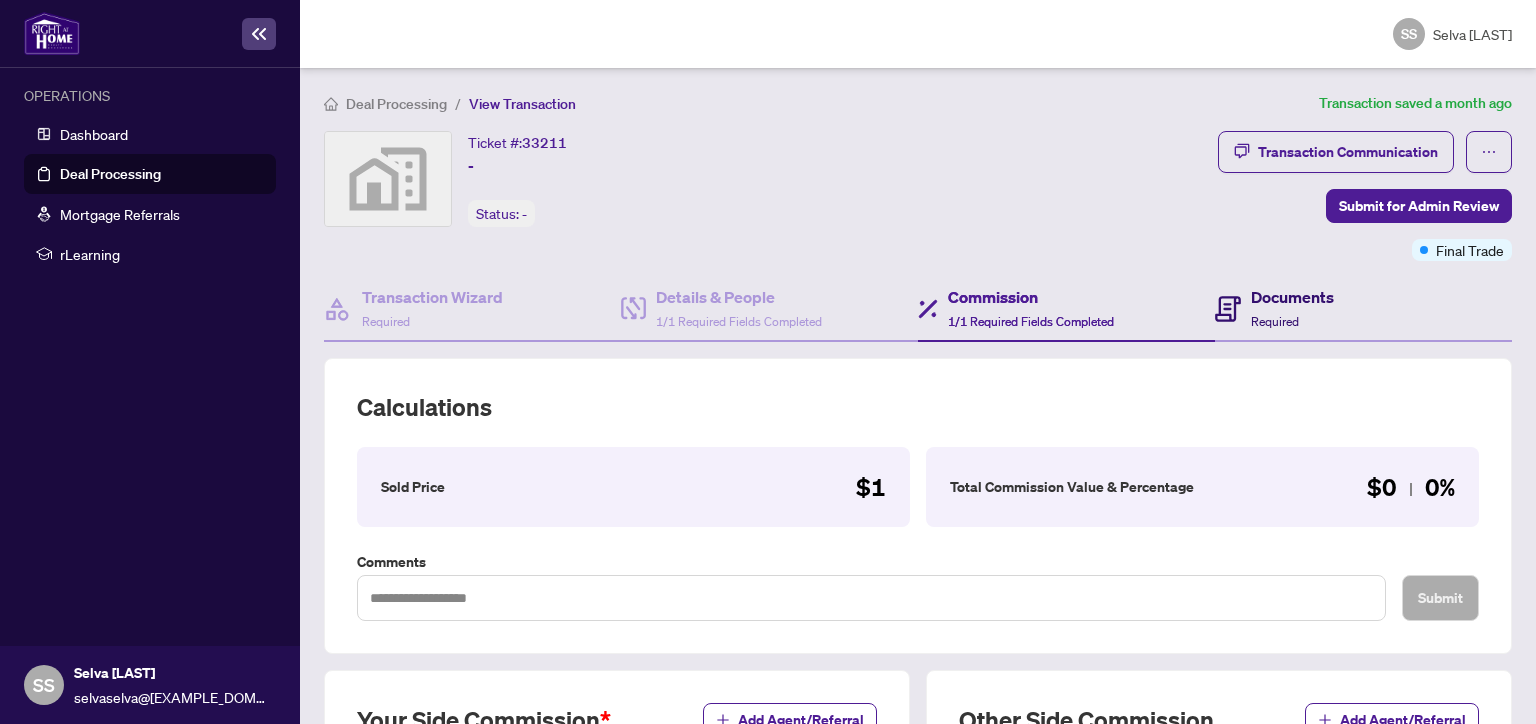 click on "Documents" at bounding box center (1292, 297) 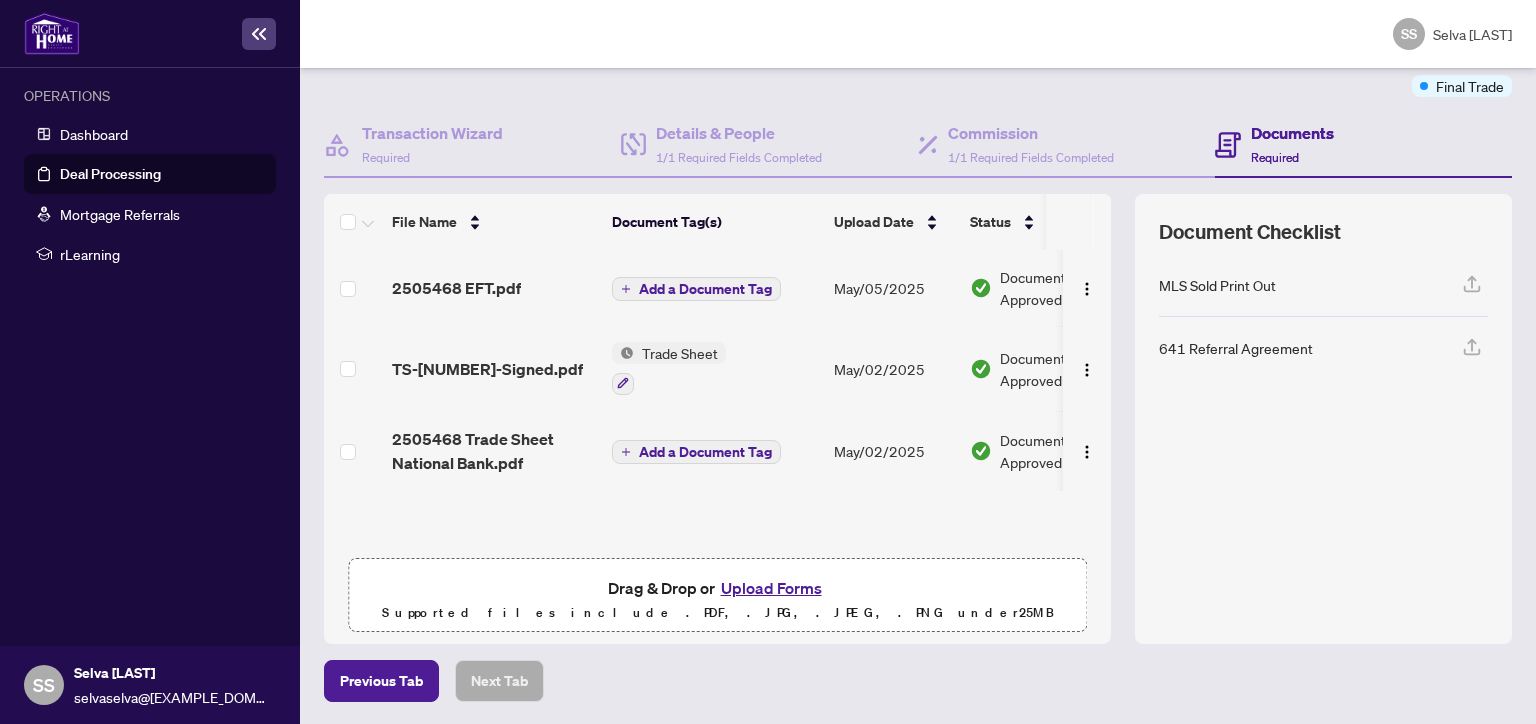 scroll, scrollTop: 0, scrollLeft: 0, axis: both 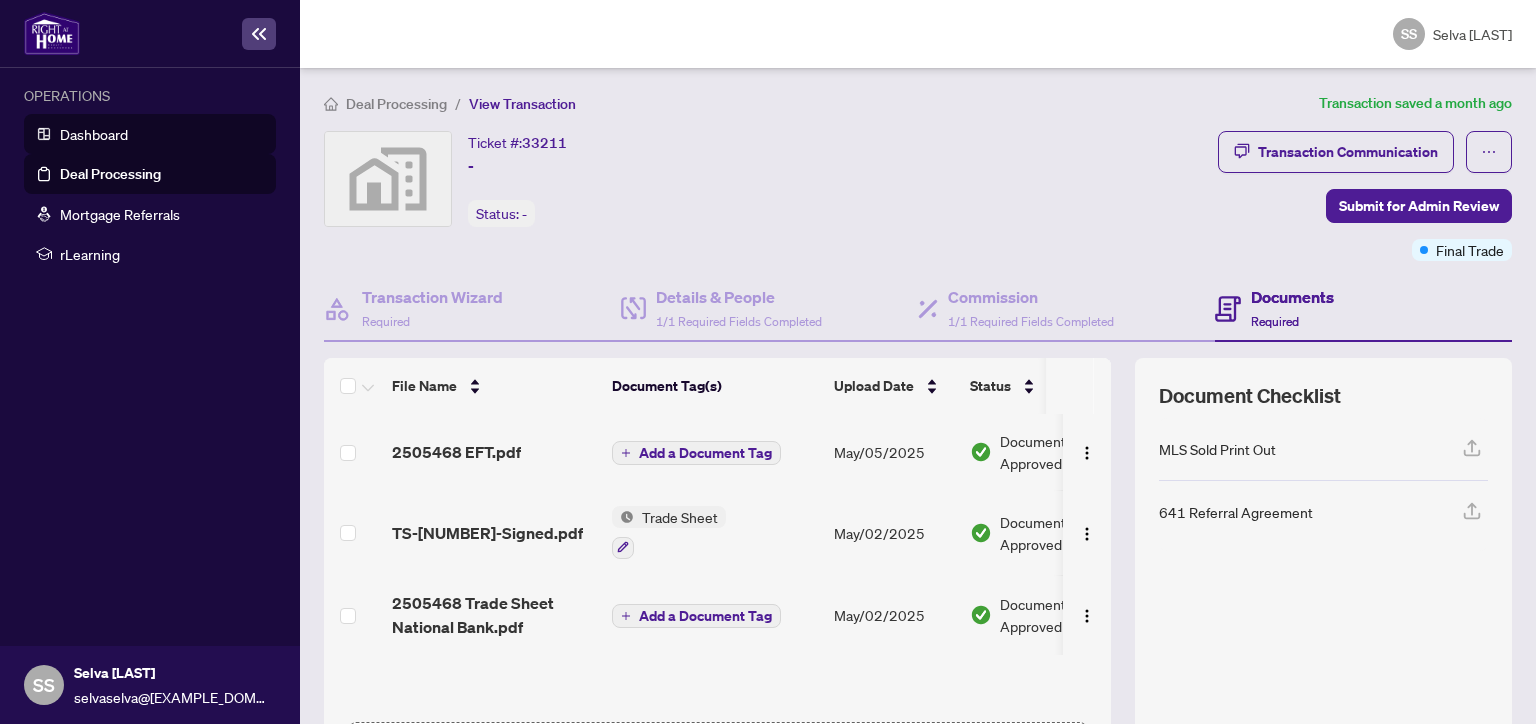 click on "Dashboard" at bounding box center [94, 134] 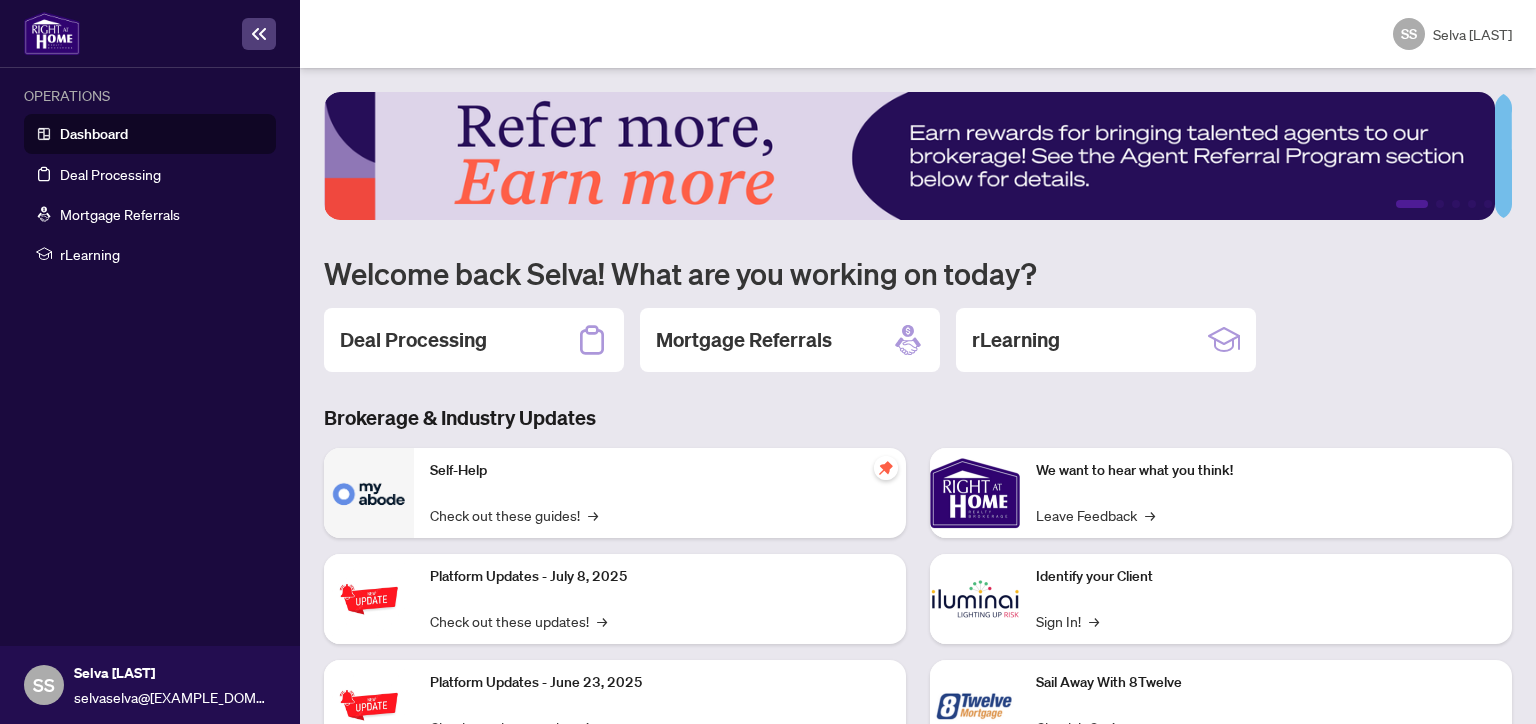 click at bounding box center [52, 33] 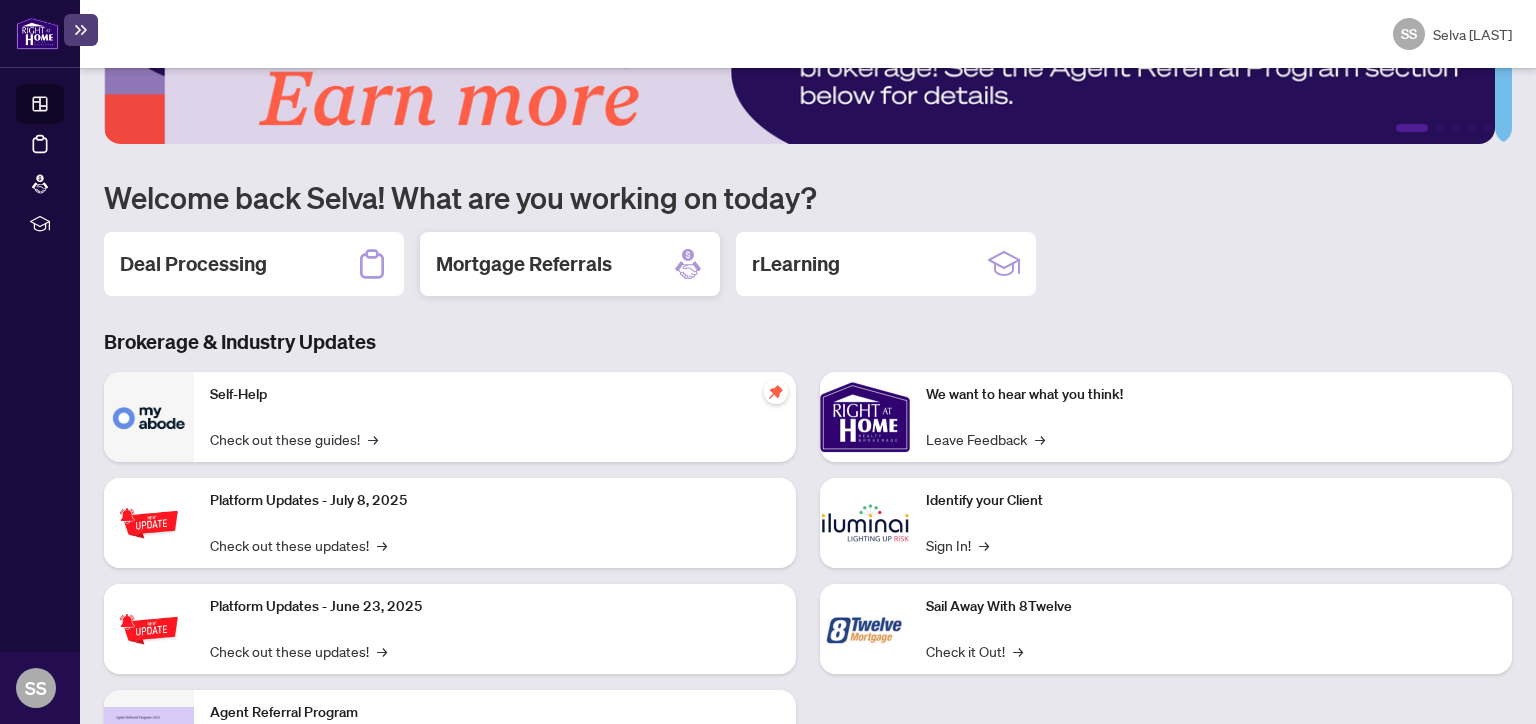 scroll, scrollTop: 208, scrollLeft: 0, axis: vertical 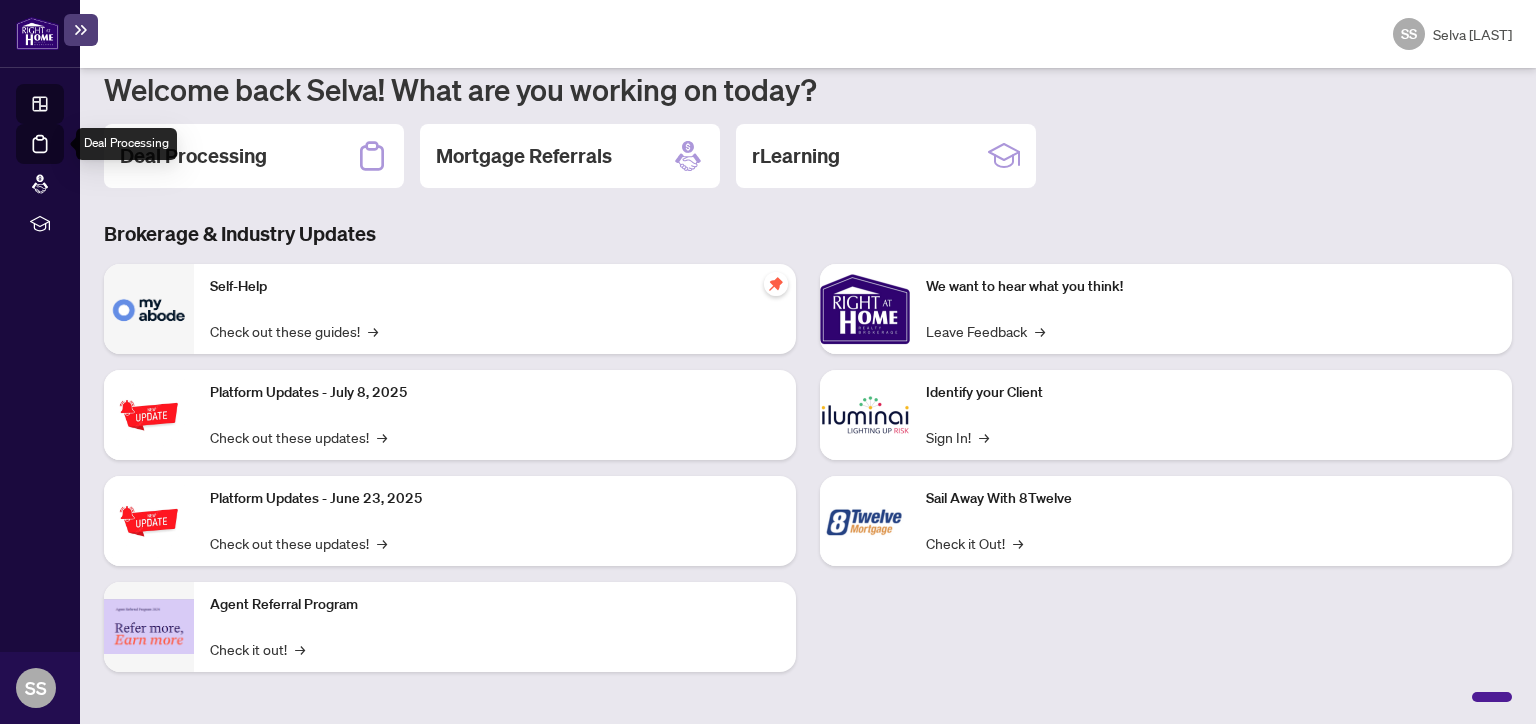 click on "Deal Processing" at bounding box center [63, 158] 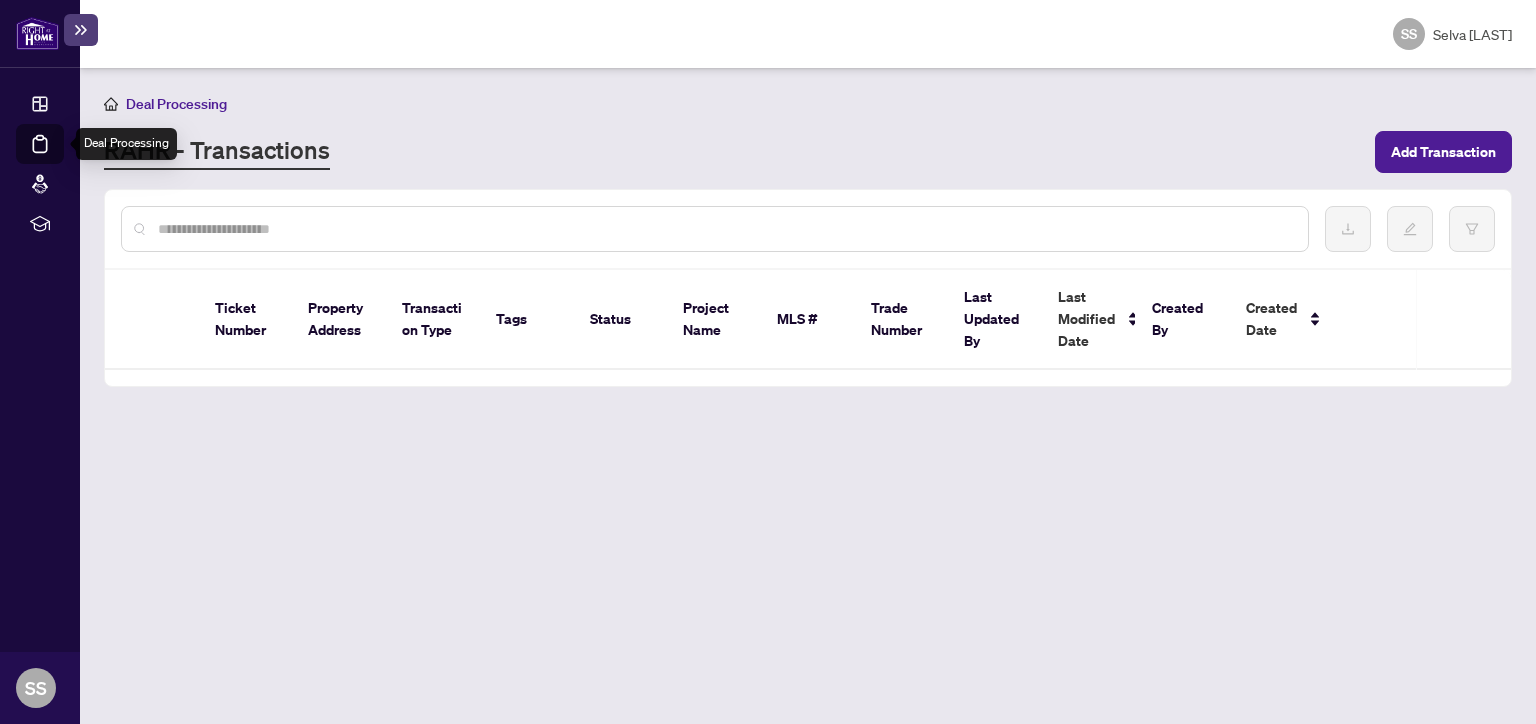 scroll, scrollTop: 0, scrollLeft: 0, axis: both 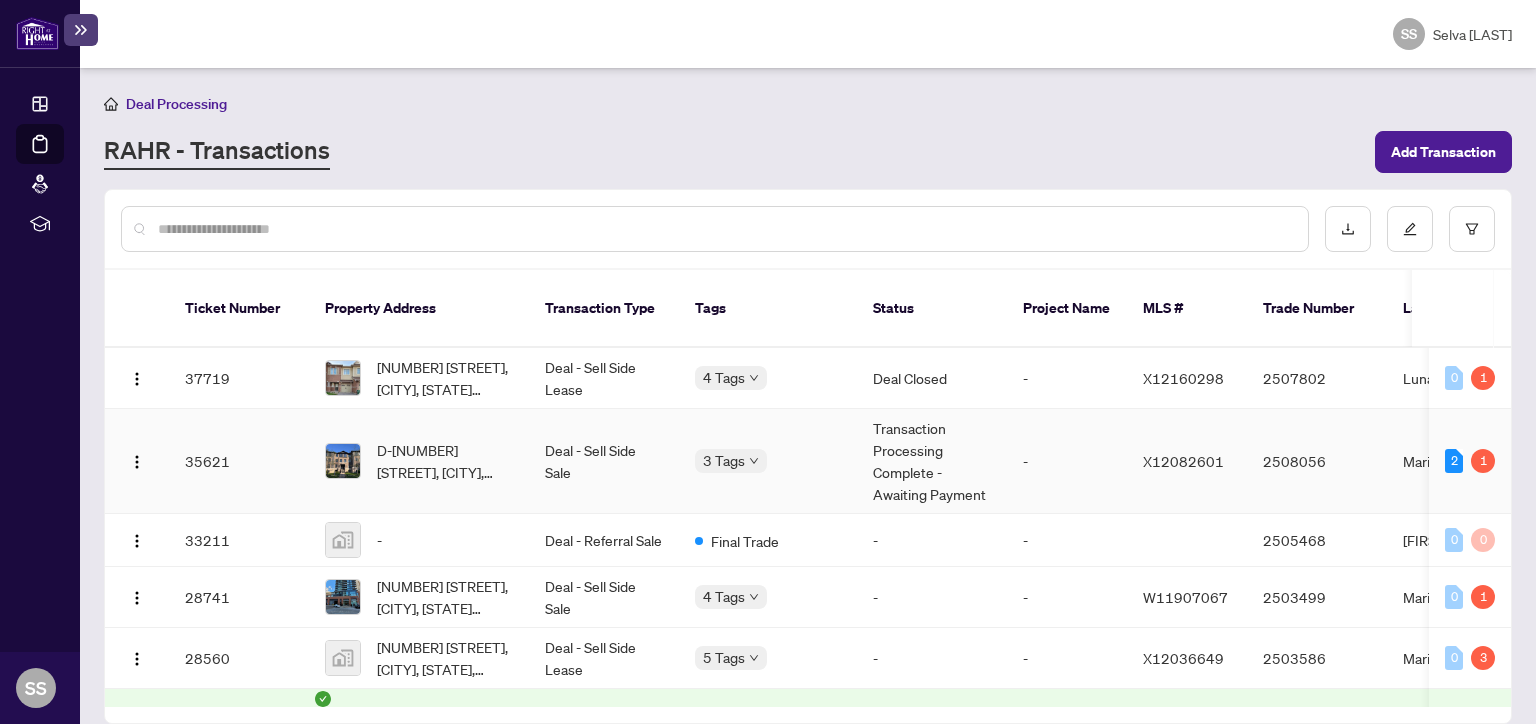 click on "[NUMBER]" at bounding box center [239, 461] 